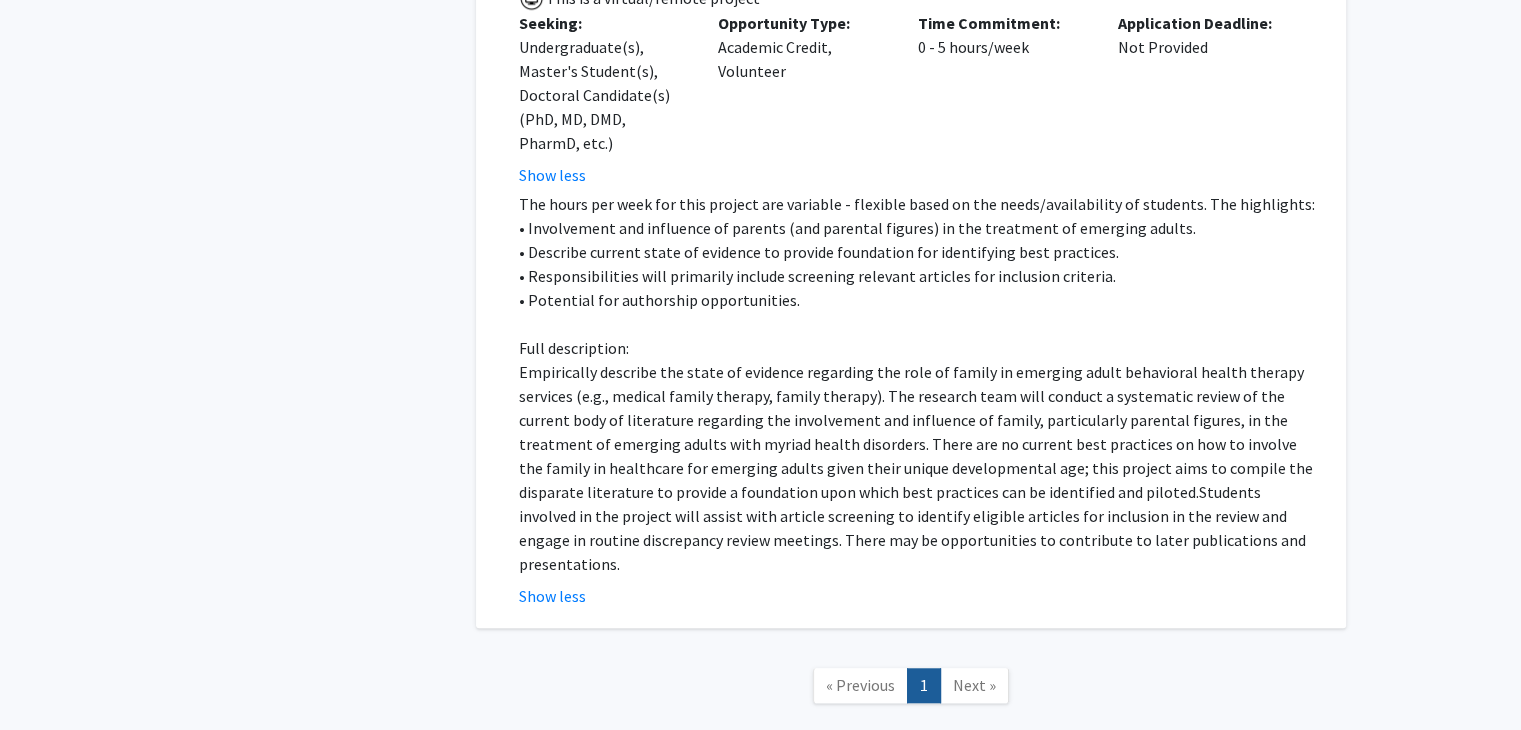 scroll, scrollTop: 1531, scrollLeft: 0, axis: vertical 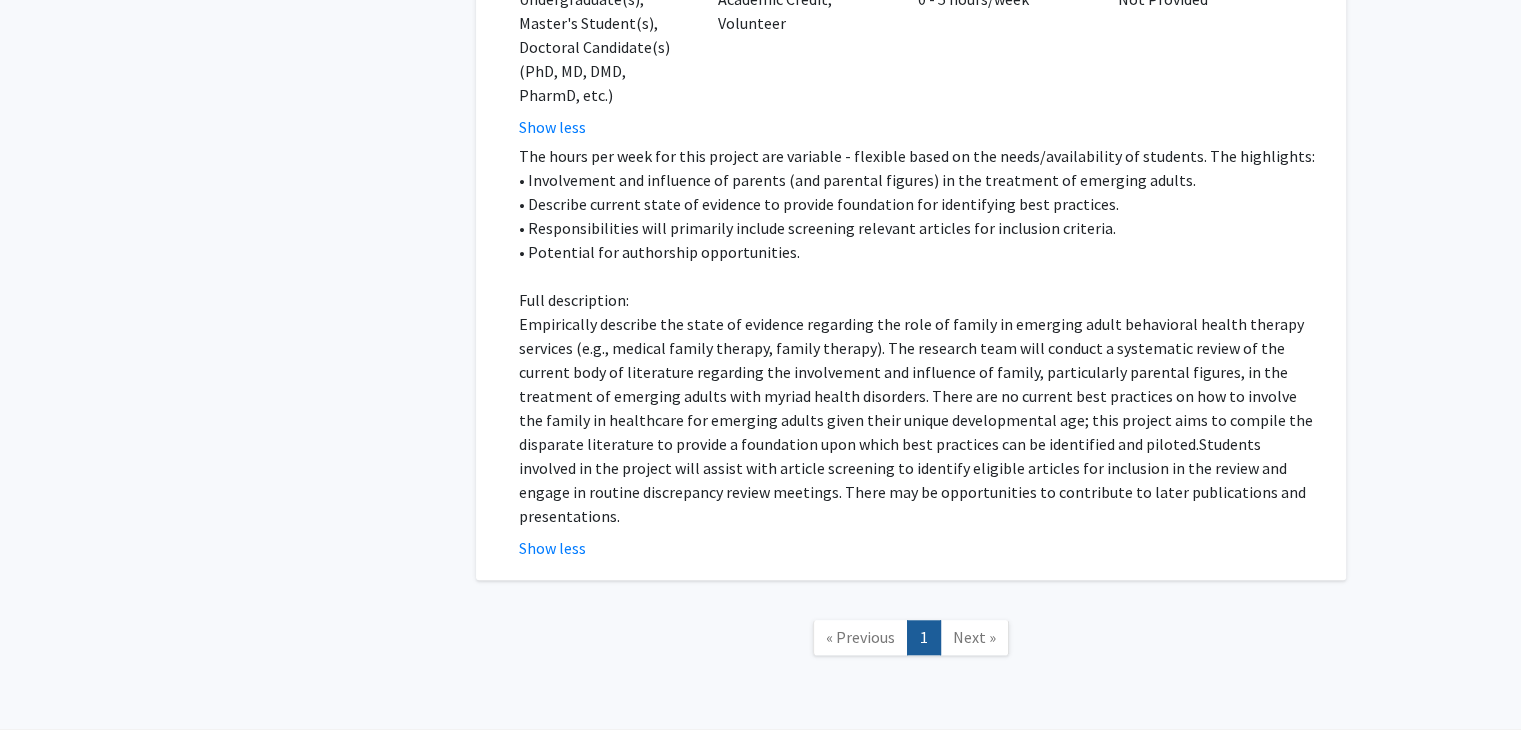 click on "Empirically describe the state of evidence regarding the role of family in emerging adult behavioral health therapy services (e.g., medical family therapy, family therapy). The research team will conduct a systematic review of the current body of literature regarding the involvement and influence of family, particularly parental figures, in the treatment of emerging adults with myriad health disorders. There are no current best practices on how to involve the family in healthcare for emerging adults given their unique developmental age; this project aims to compile the disparate literature to provide a foundation upon which best practices can be identified and piloted." 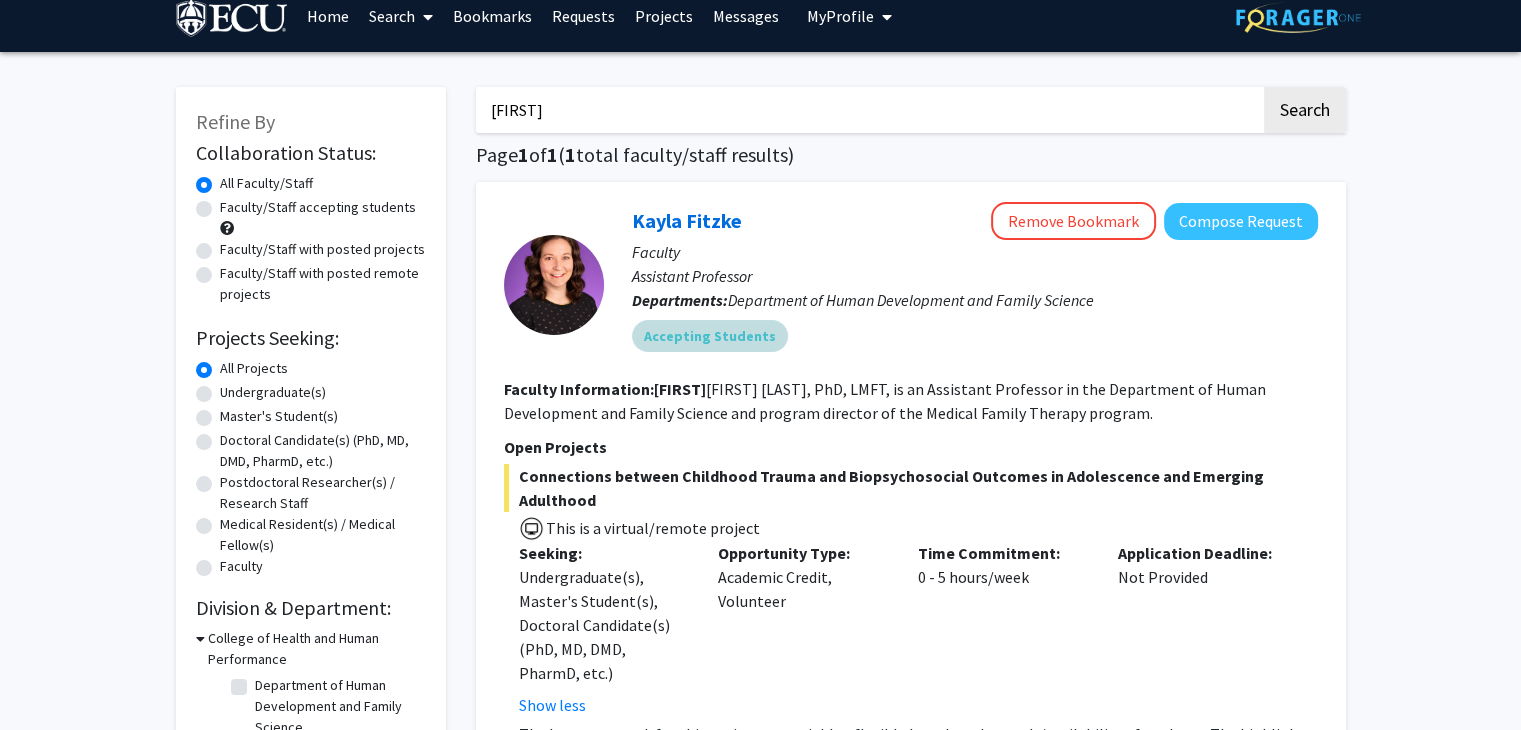 scroll, scrollTop: 0, scrollLeft: 0, axis: both 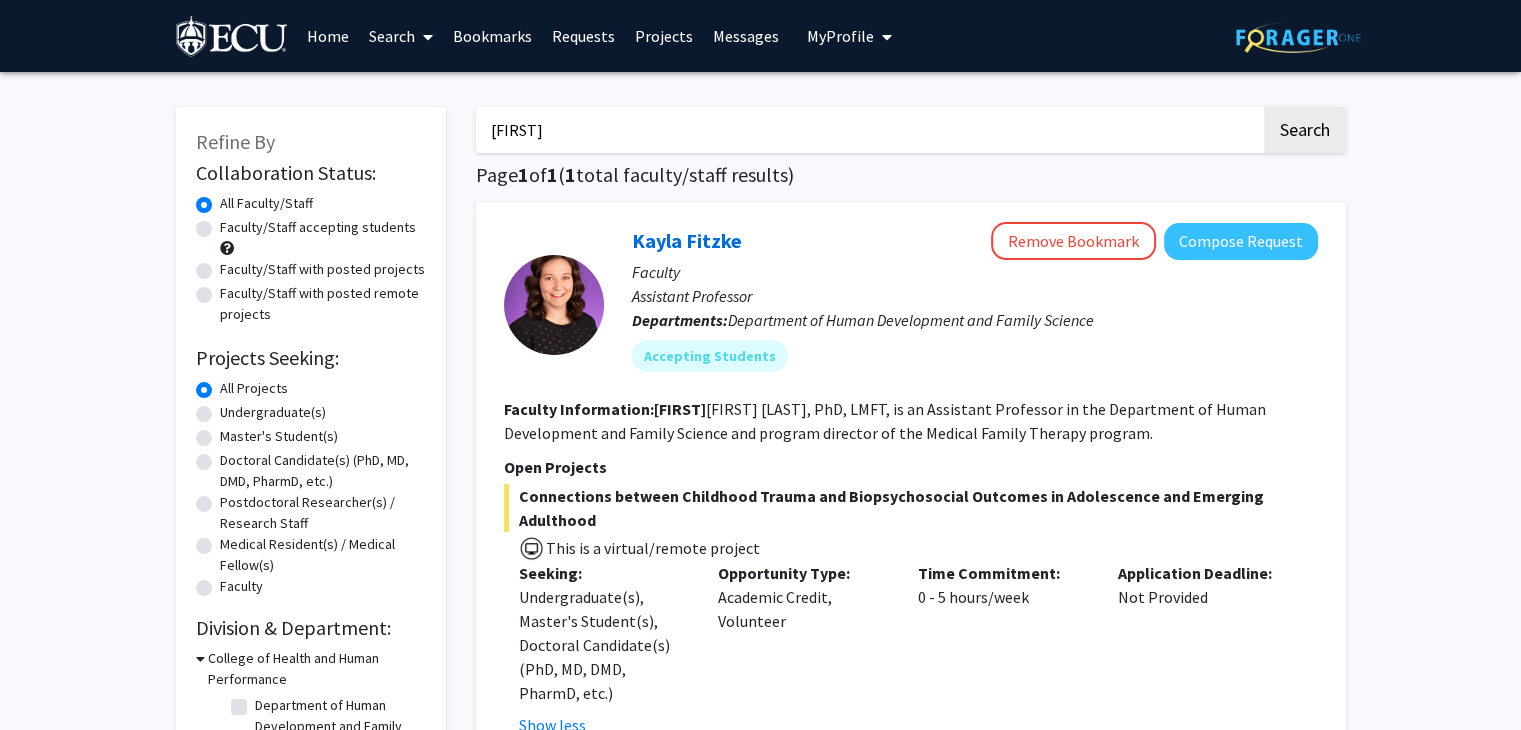 click on "[FIRST]" at bounding box center (868, 130) 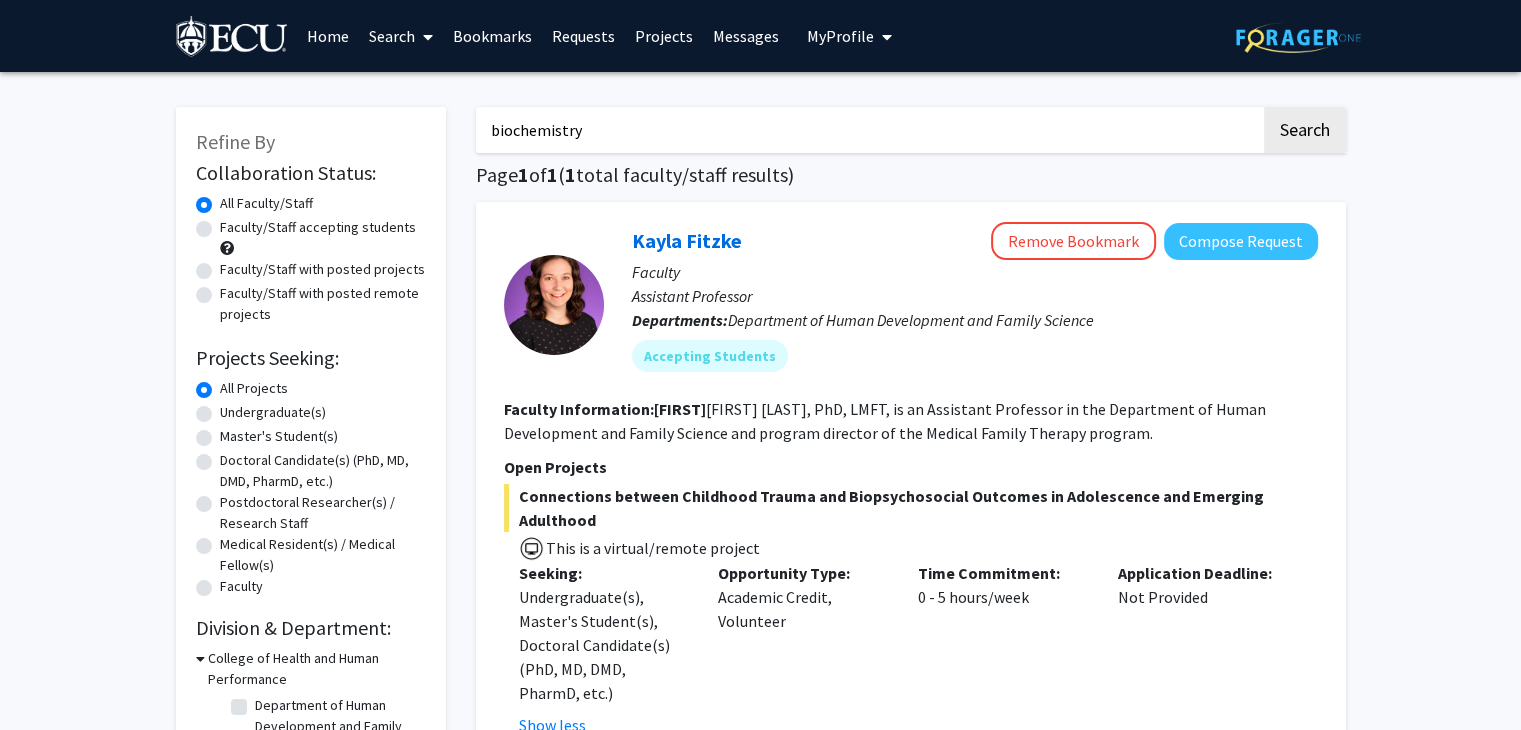type on "biochemistry" 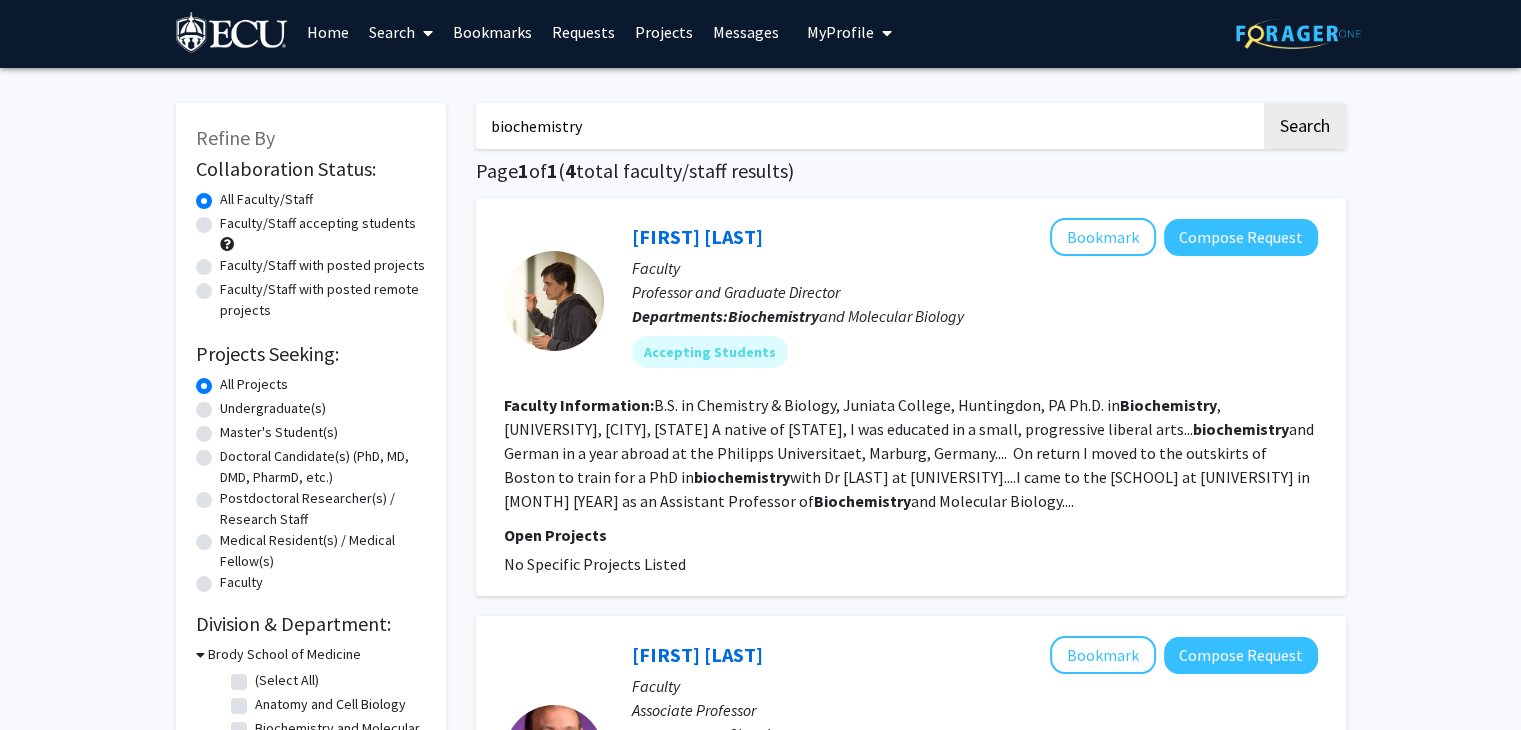 scroll, scrollTop: 0, scrollLeft: 0, axis: both 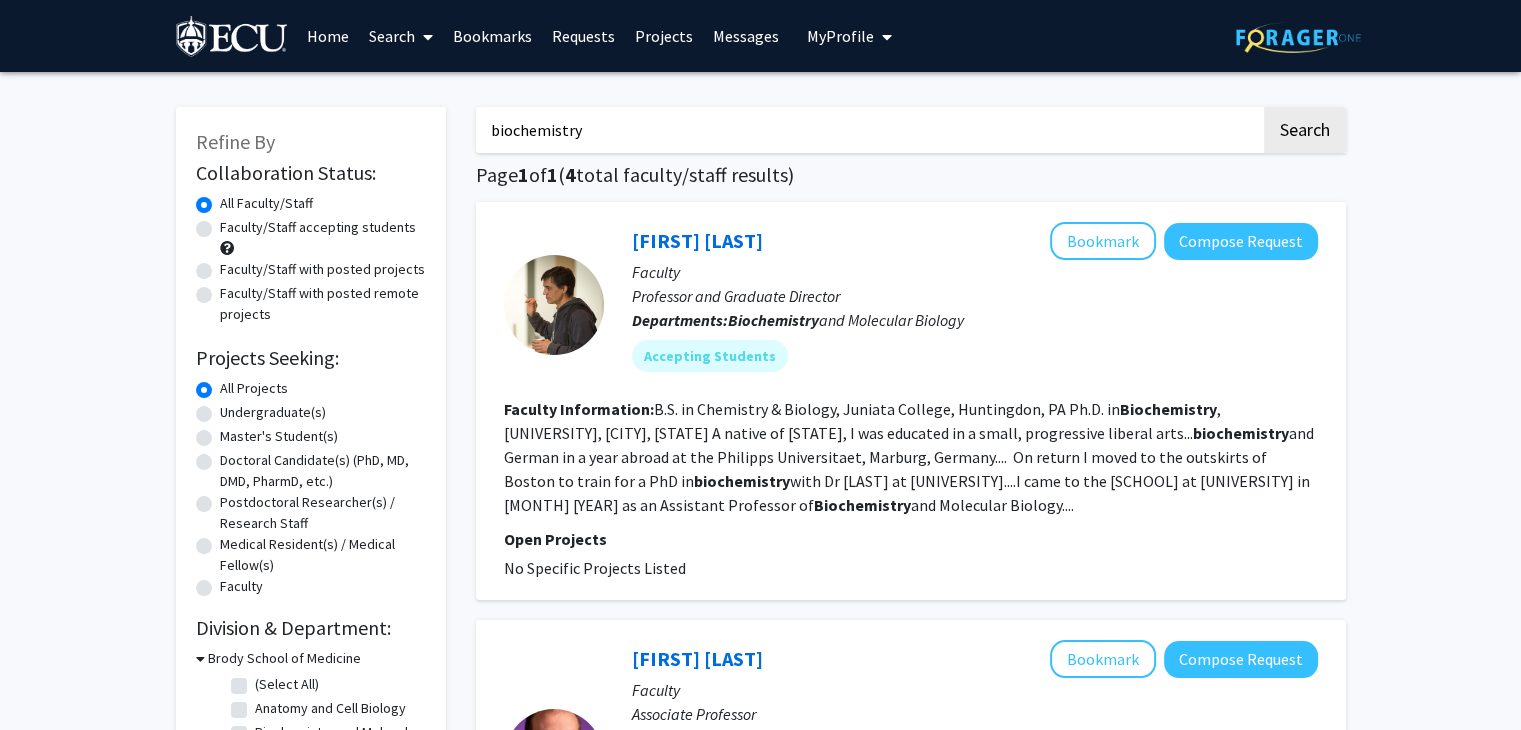 click on "Undergraduate(s)" 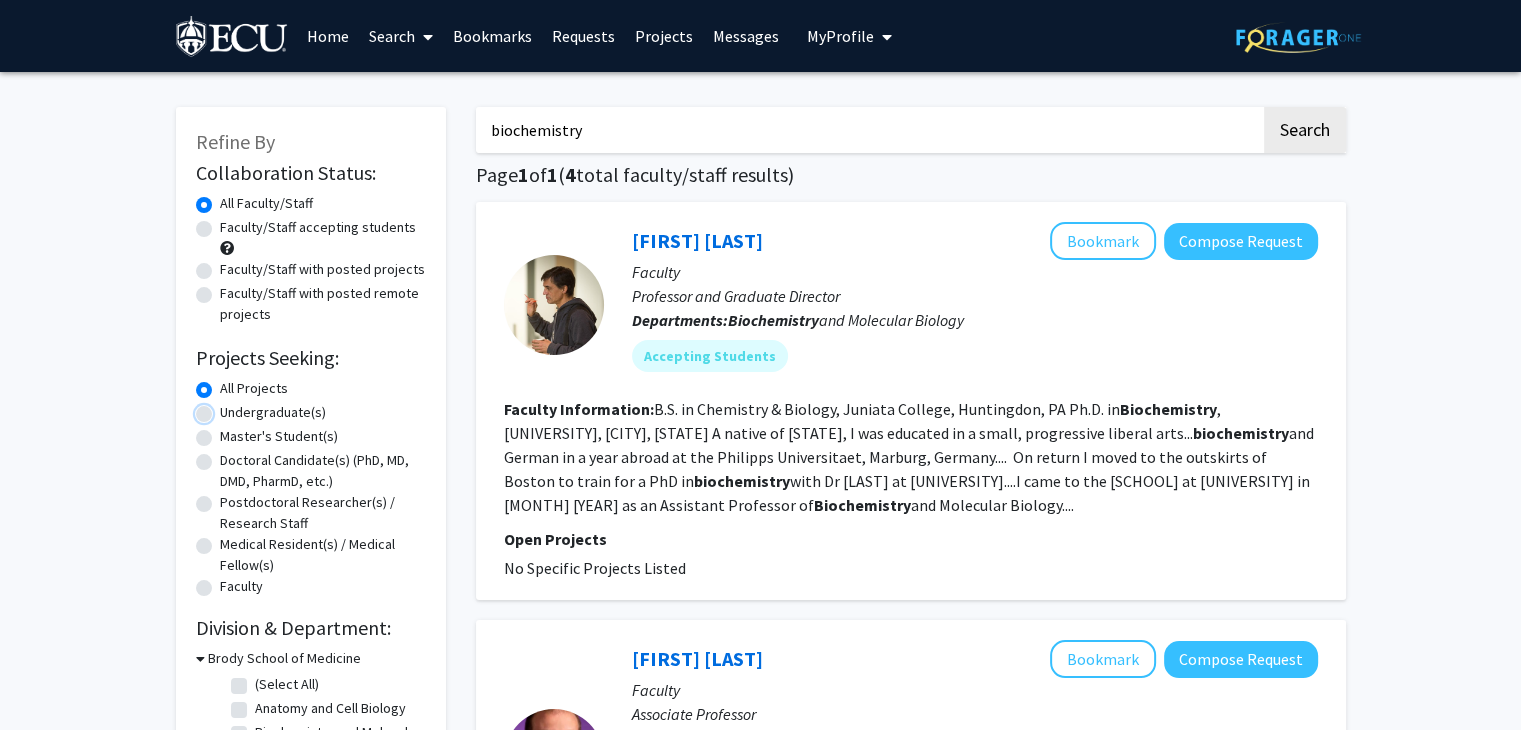 click on "Undergraduate(s)" at bounding box center [226, 408] 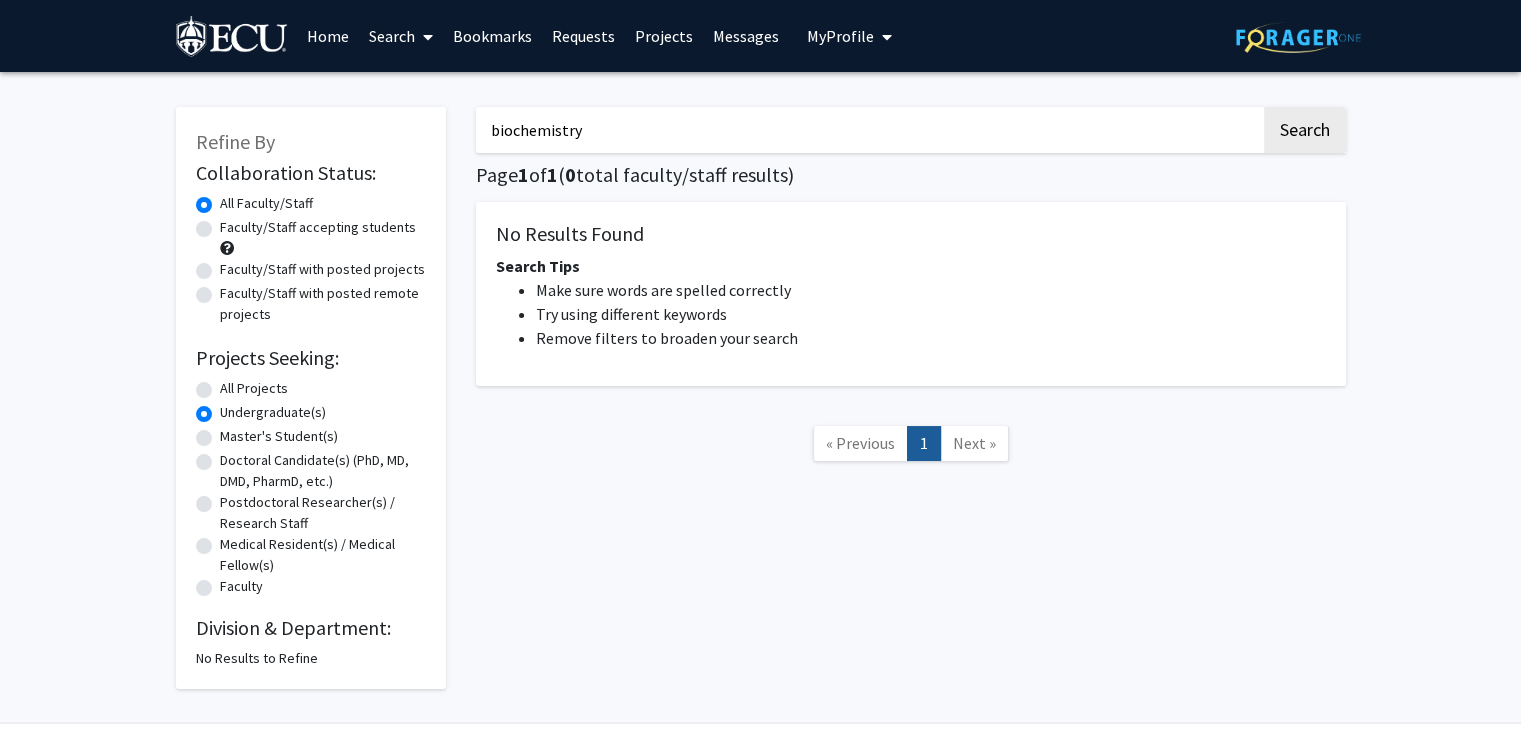 click on "Faculty/Staff accepting students" 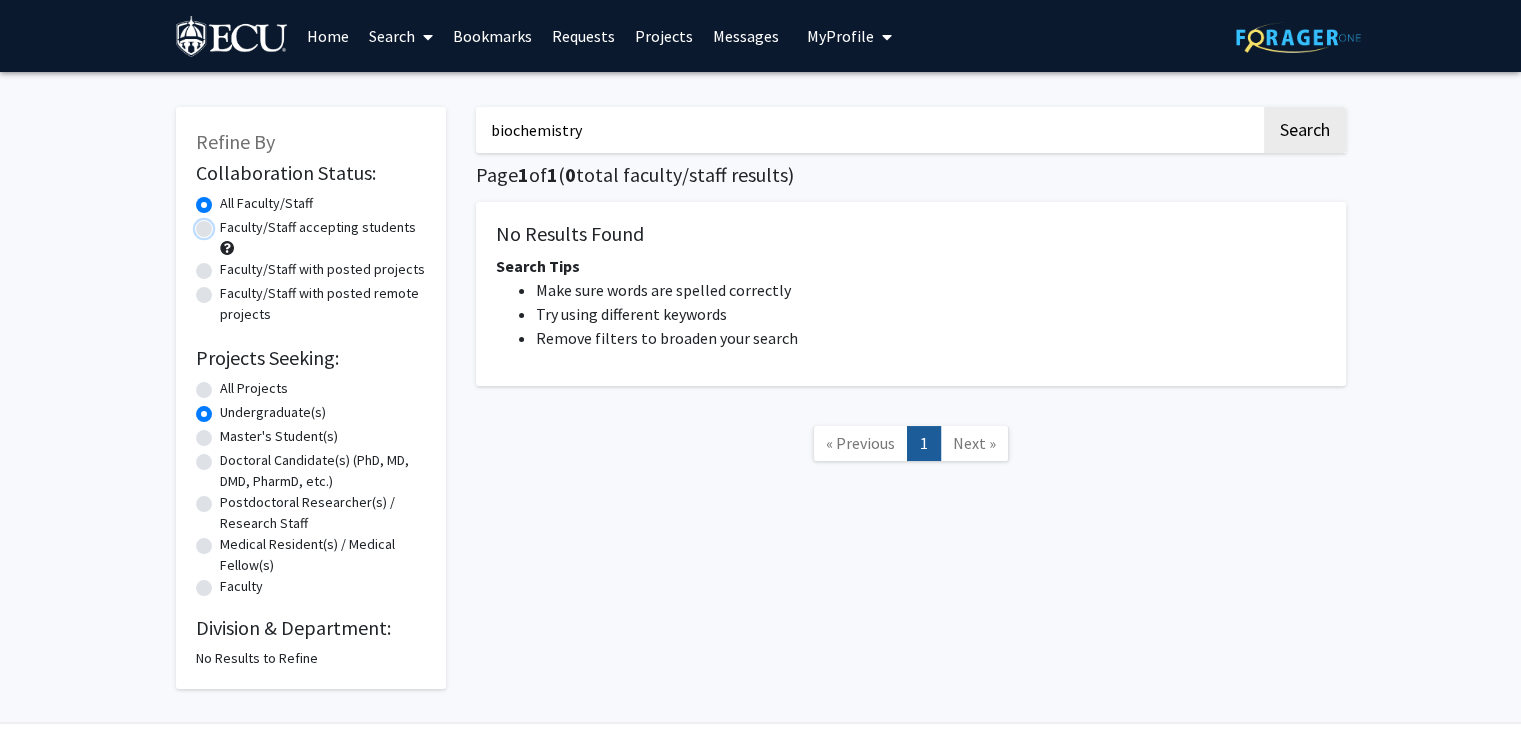 click on "Faculty/Staff accepting students" at bounding box center (226, 223) 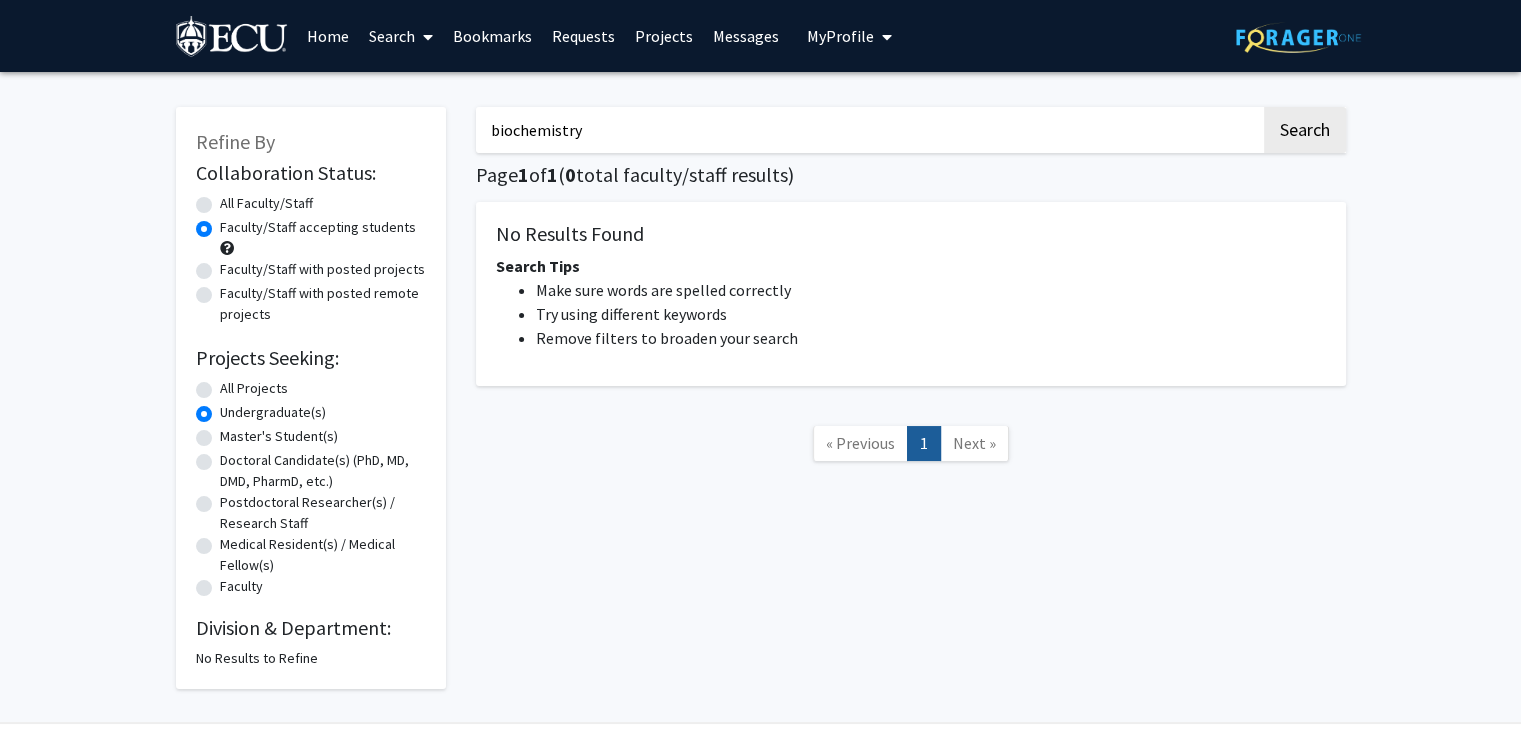 click on "biochemistry" at bounding box center [868, 130] 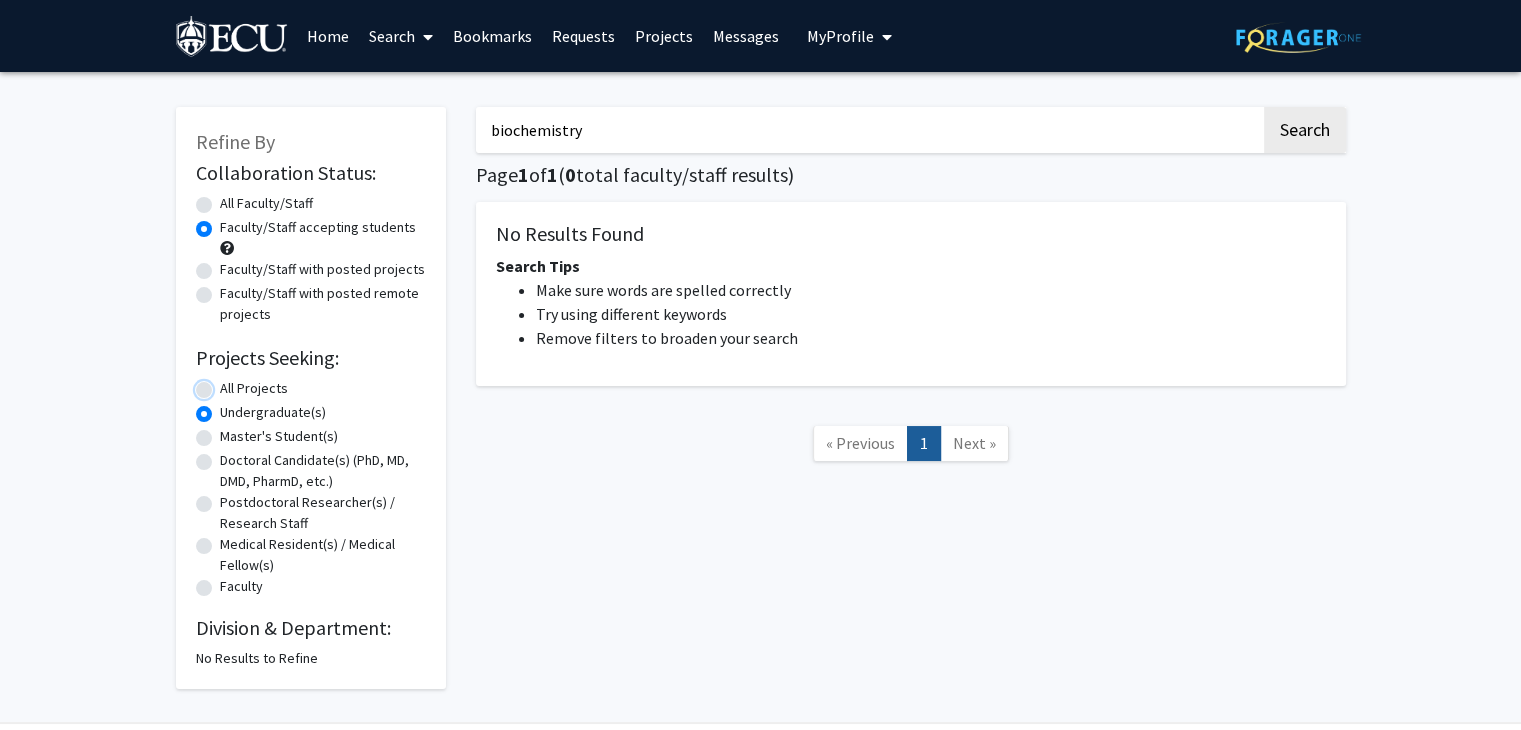 click on "All Projects" at bounding box center (226, 384) 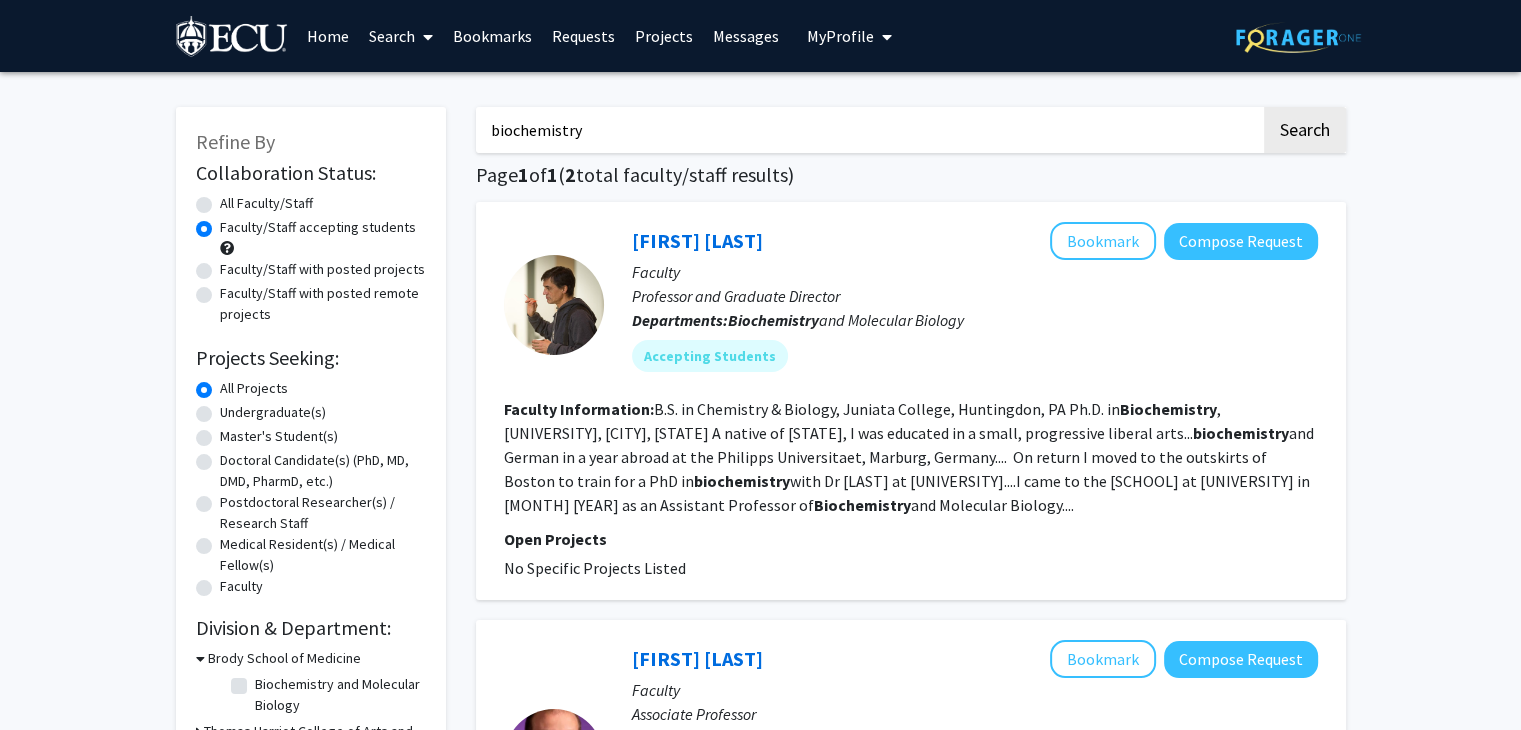 click on "Page  1  of  1  ( 2  total faculty/staff results)" 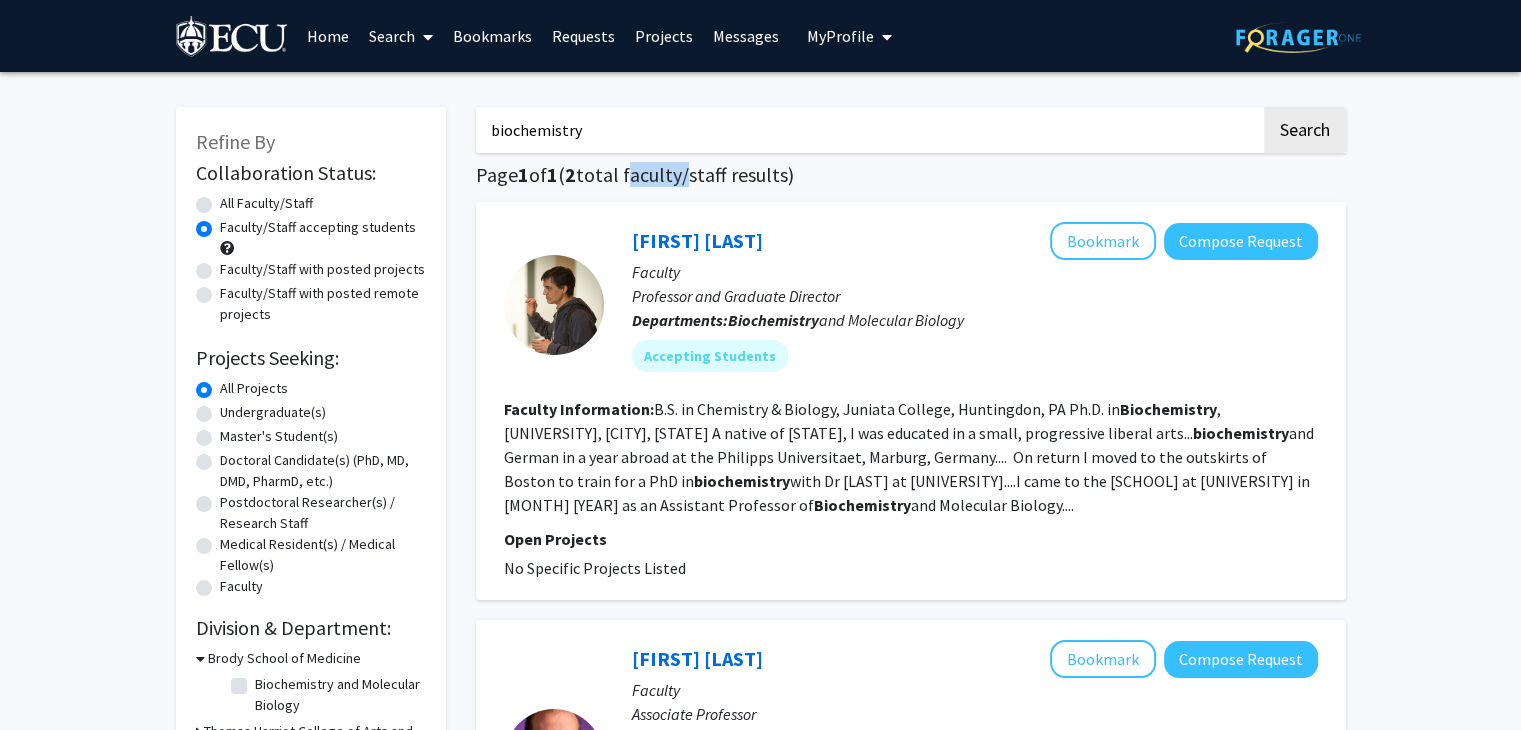 click on "Page  1  of  1  ( 2  total faculty/staff results)" 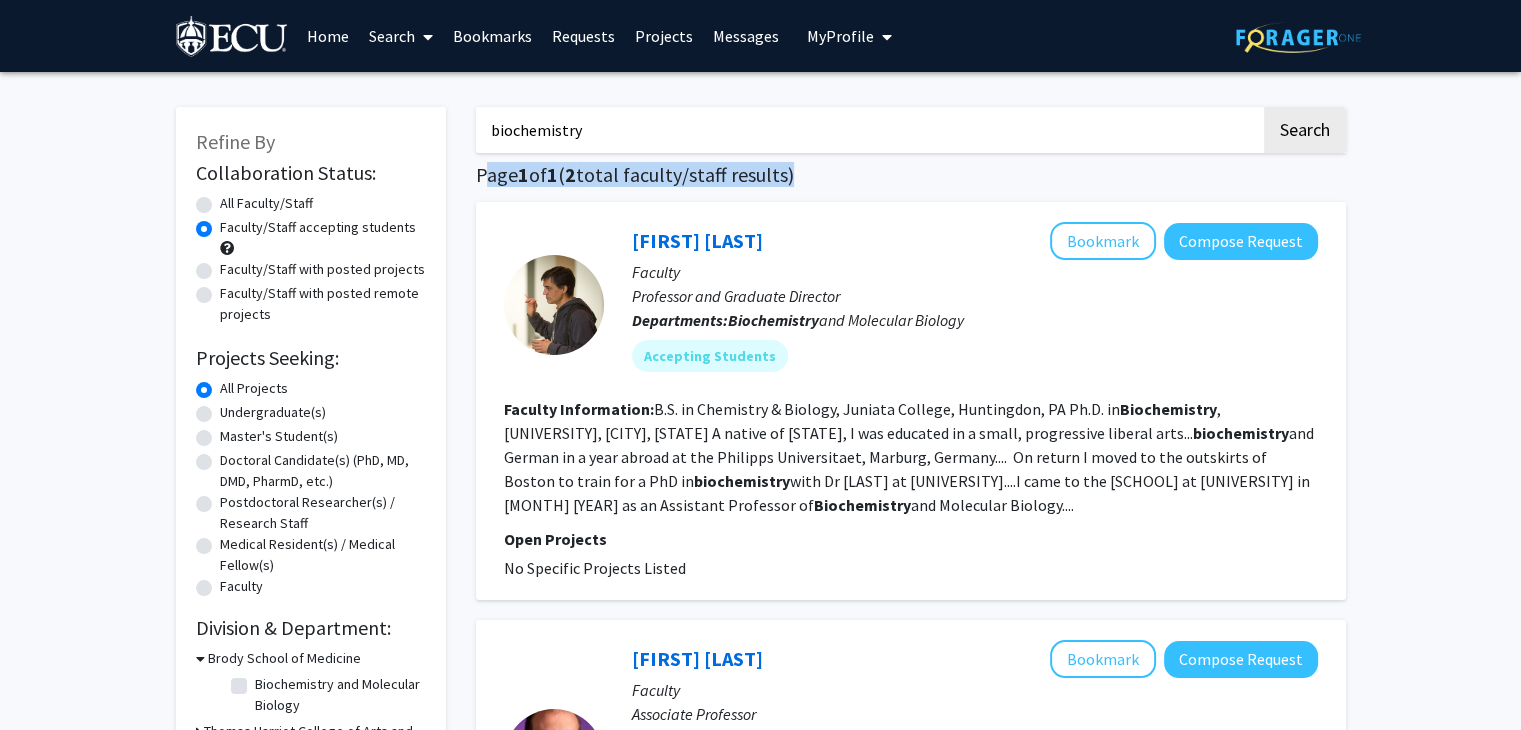 click on "Page  1  of  1  ( 2  total faculty/staff results)" 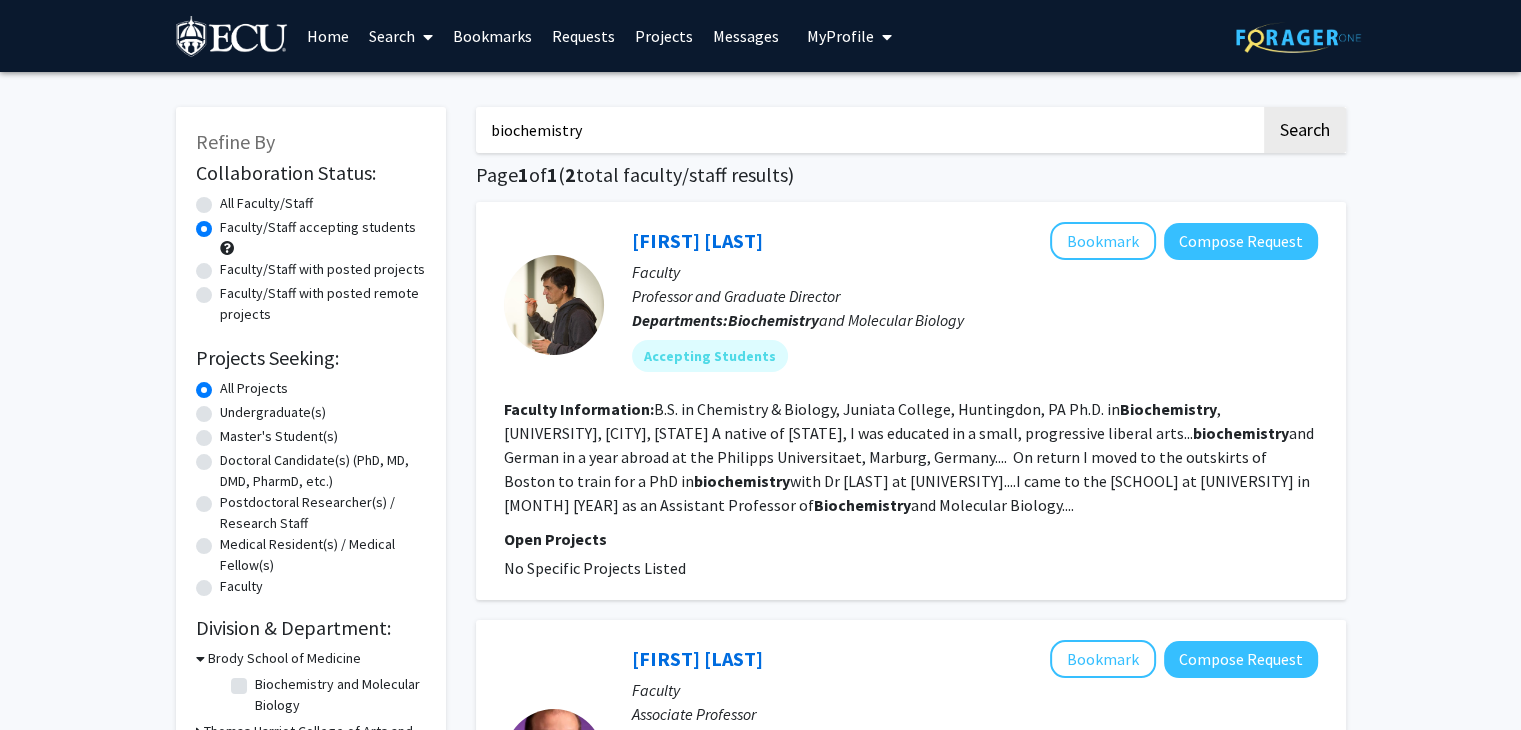 click on "biochemistry" at bounding box center (868, 130) 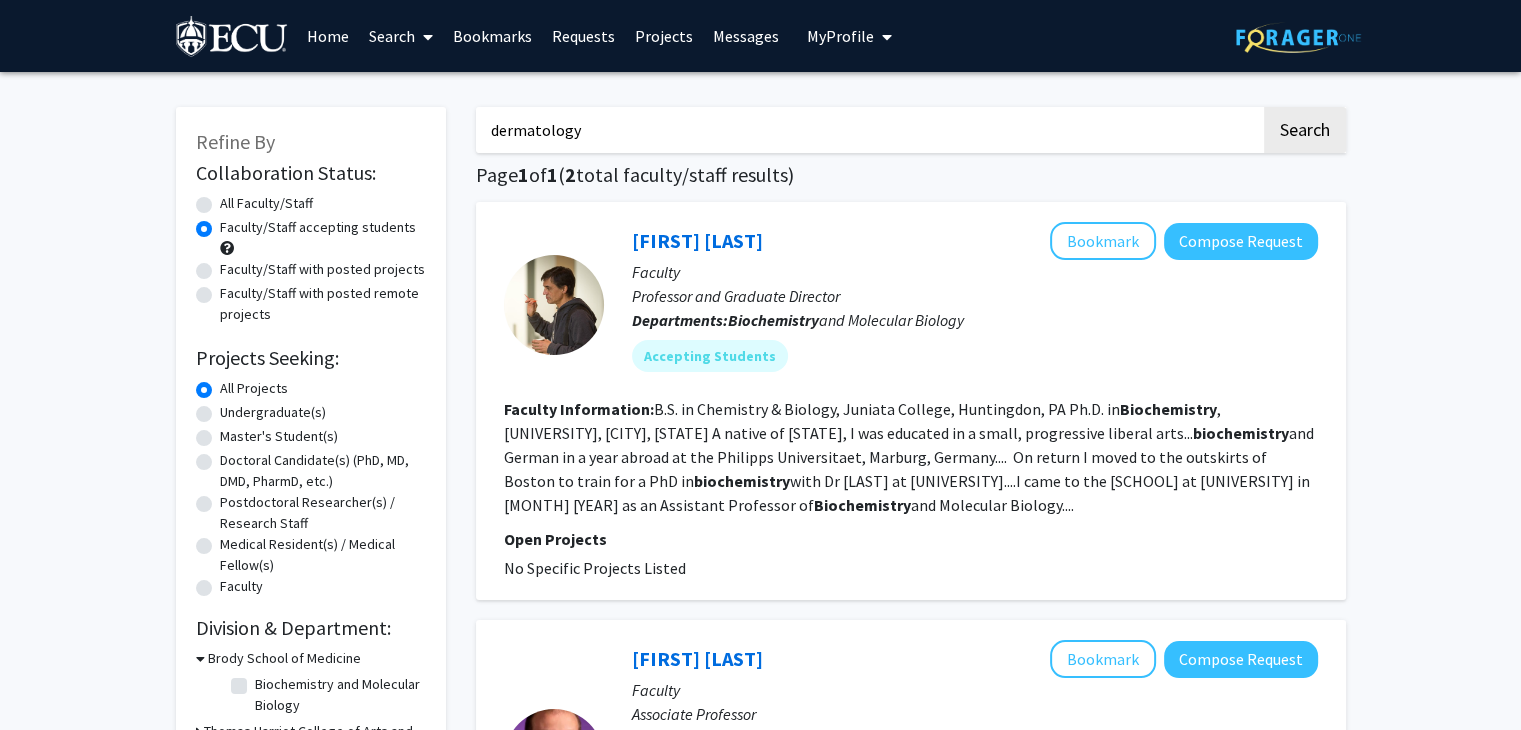 type on "dermatology" 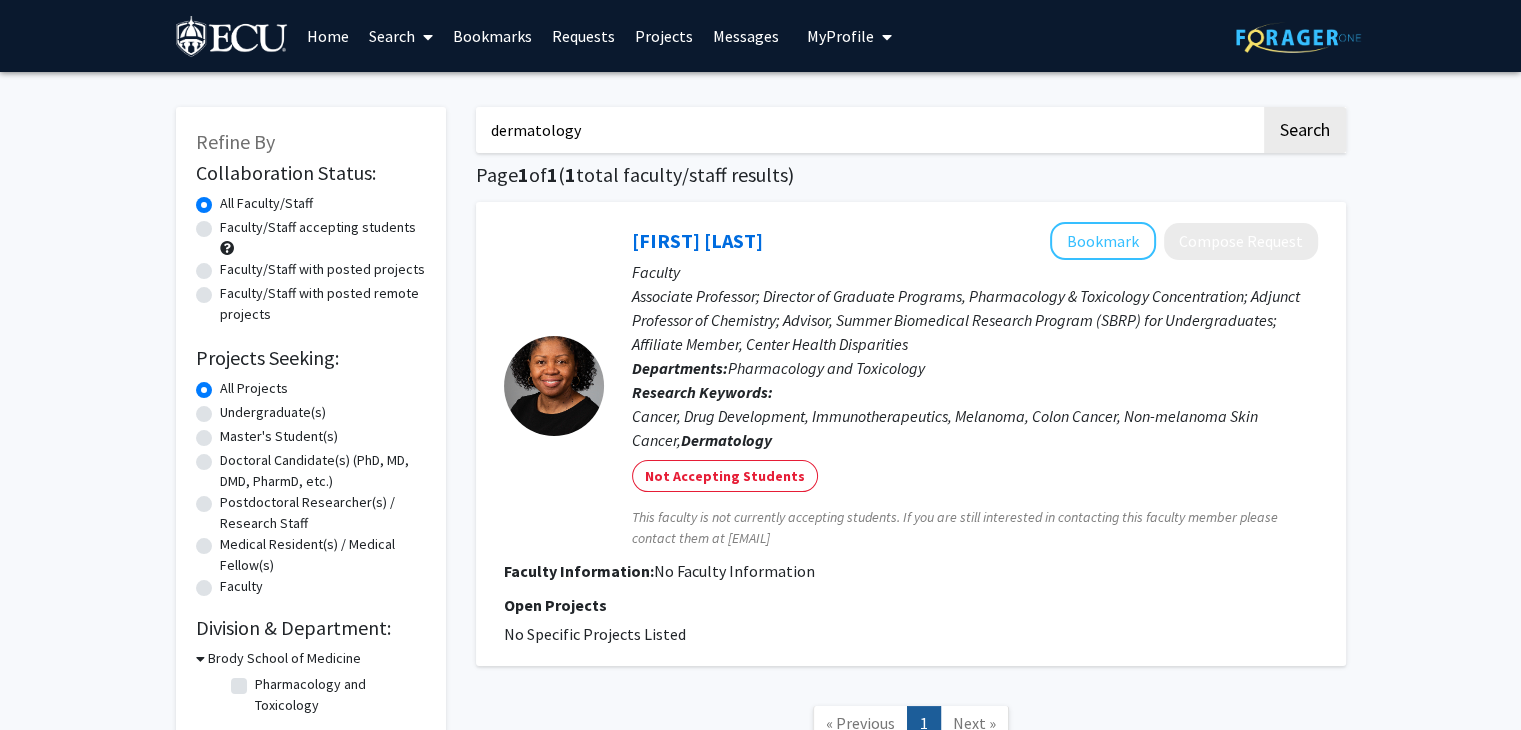 click on "dermatology" at bounding box center [868, 130] 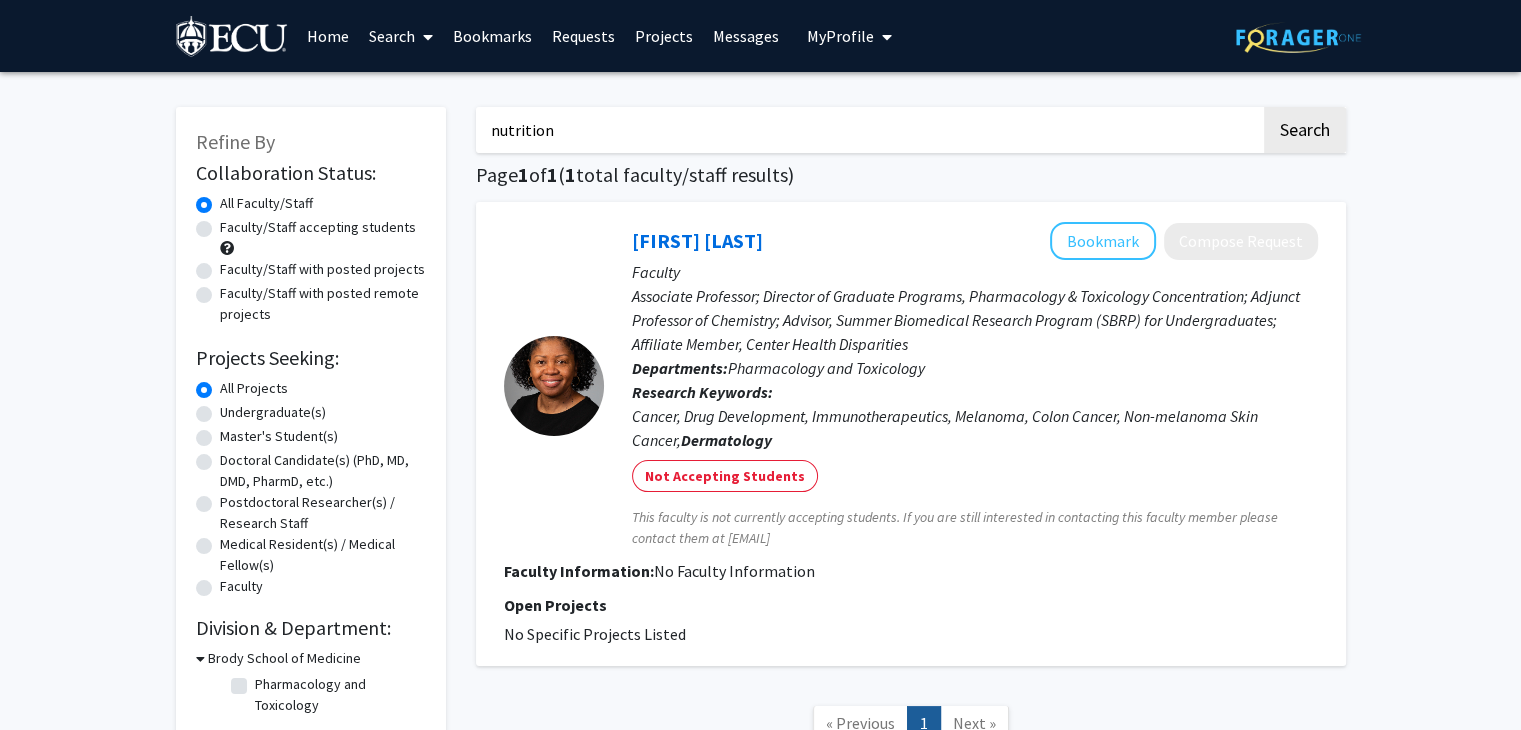 click on "Search" 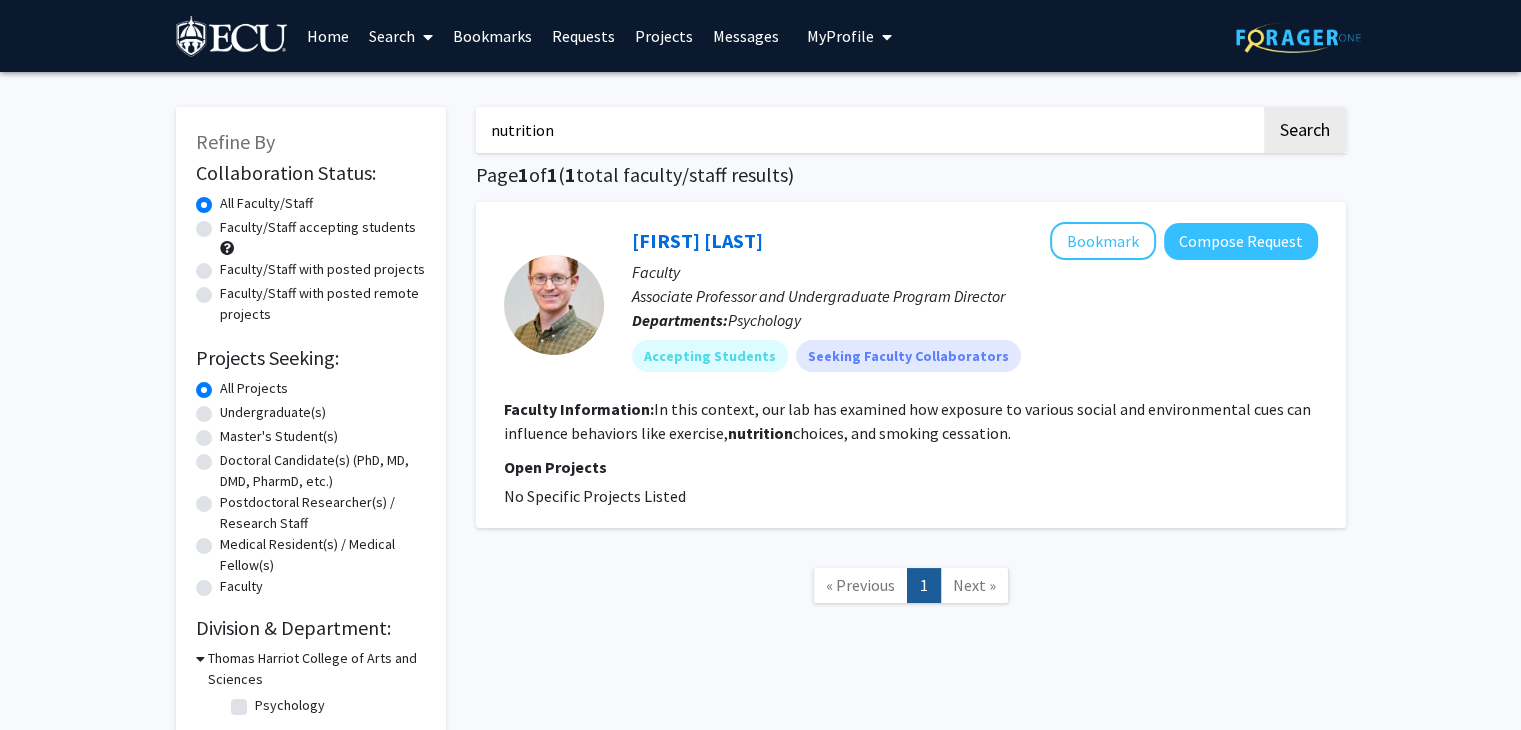 click on "nutrition" at bounding box center (868, 130) 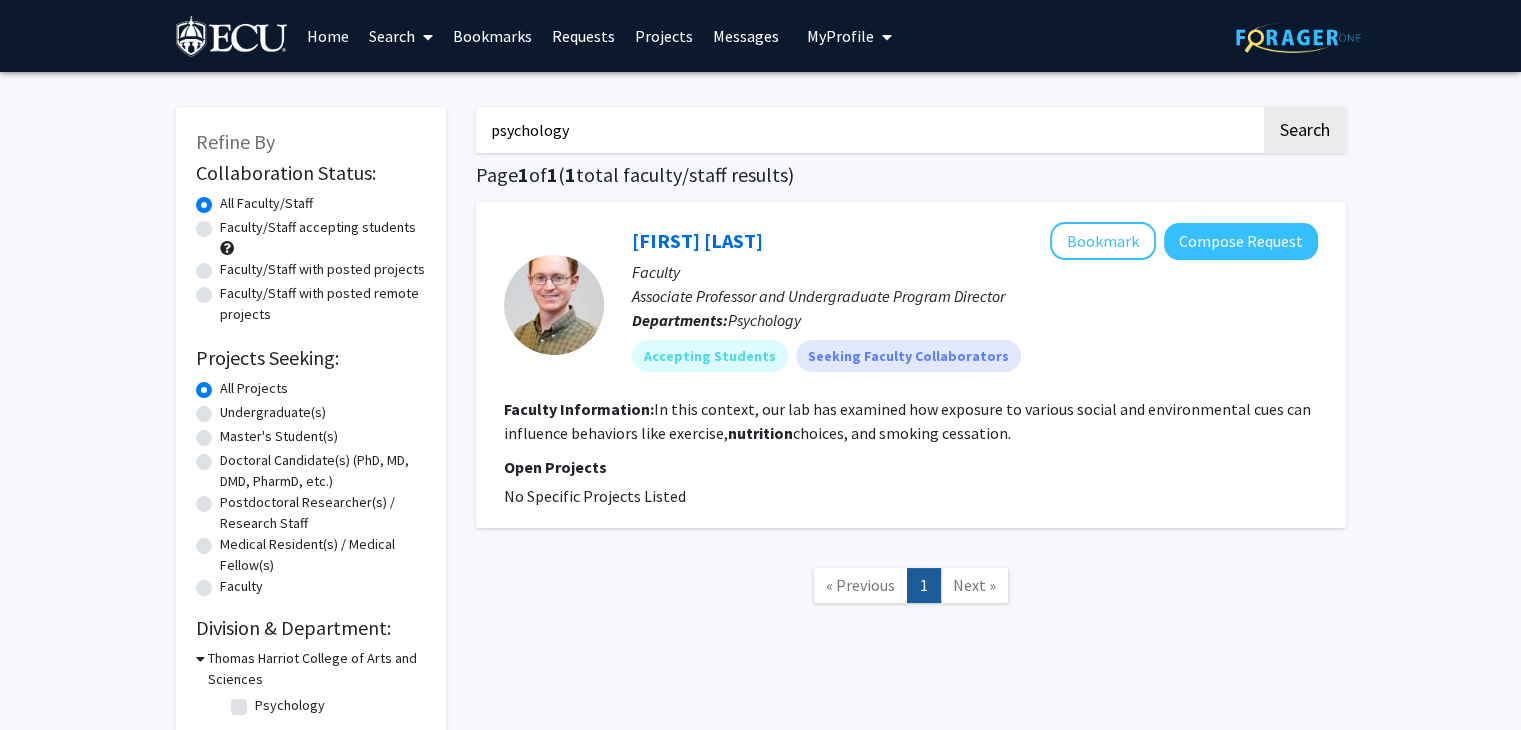 click on "Search" 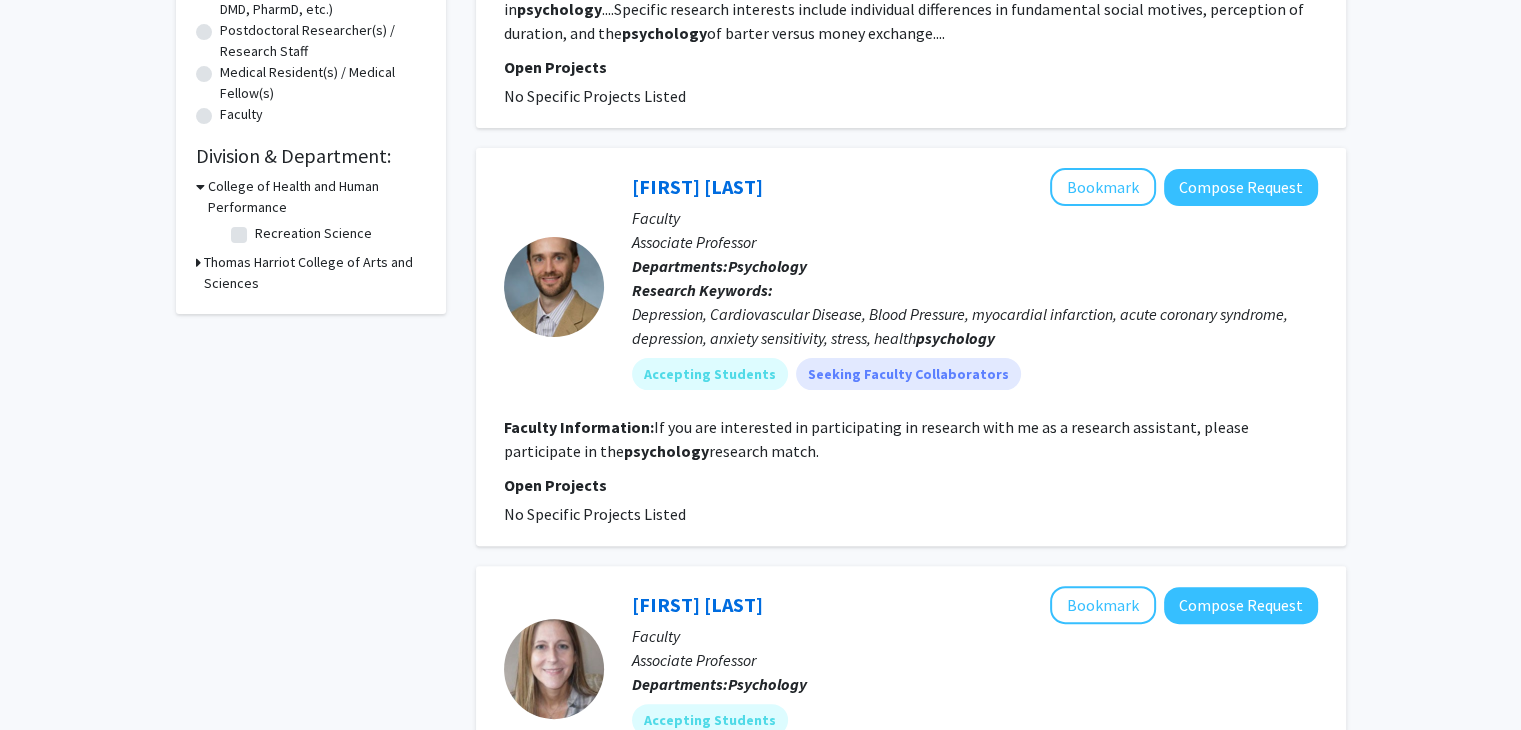 scroll, scrollTop: 0, scrollLeft: 0, axis: both 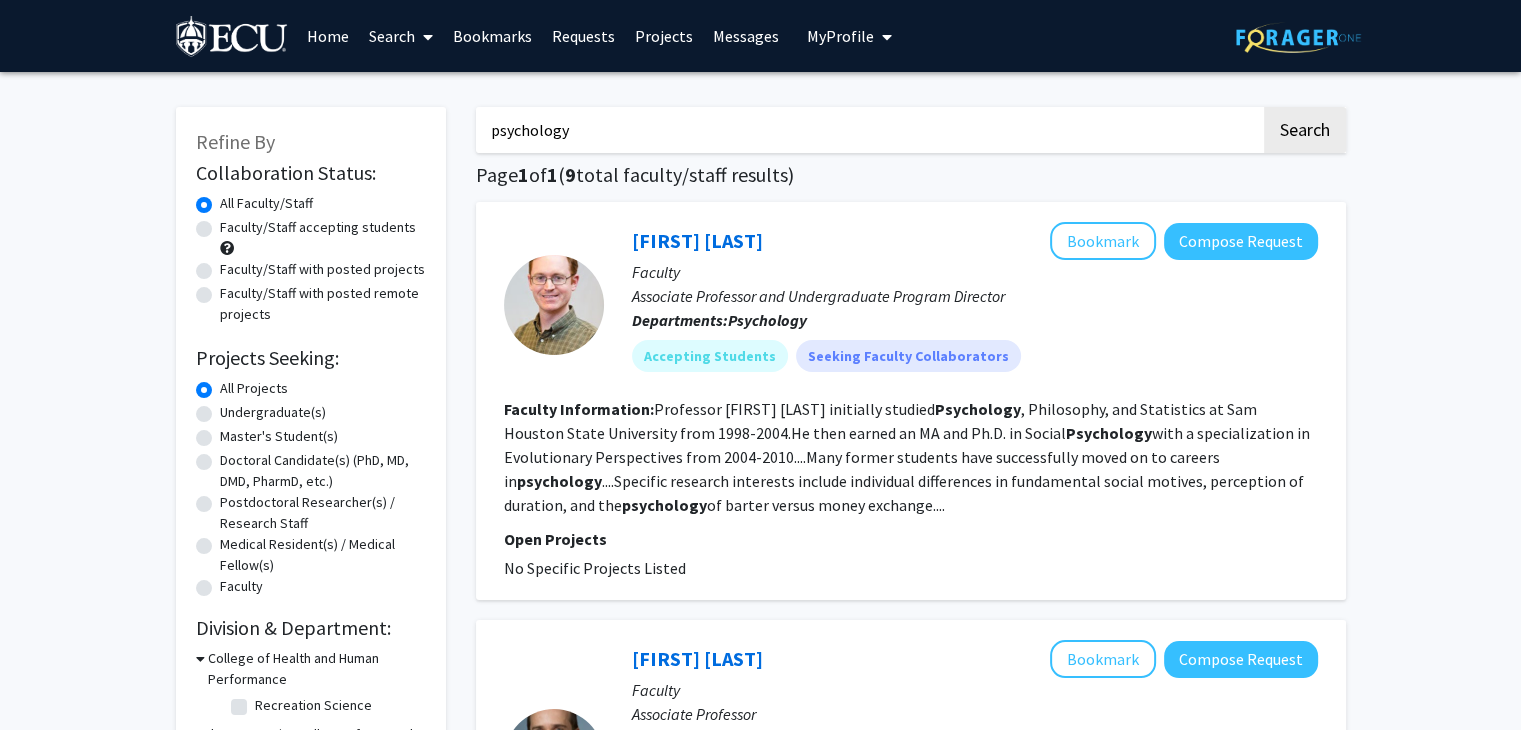 click on "psychology" at bounding box center (868, 130) 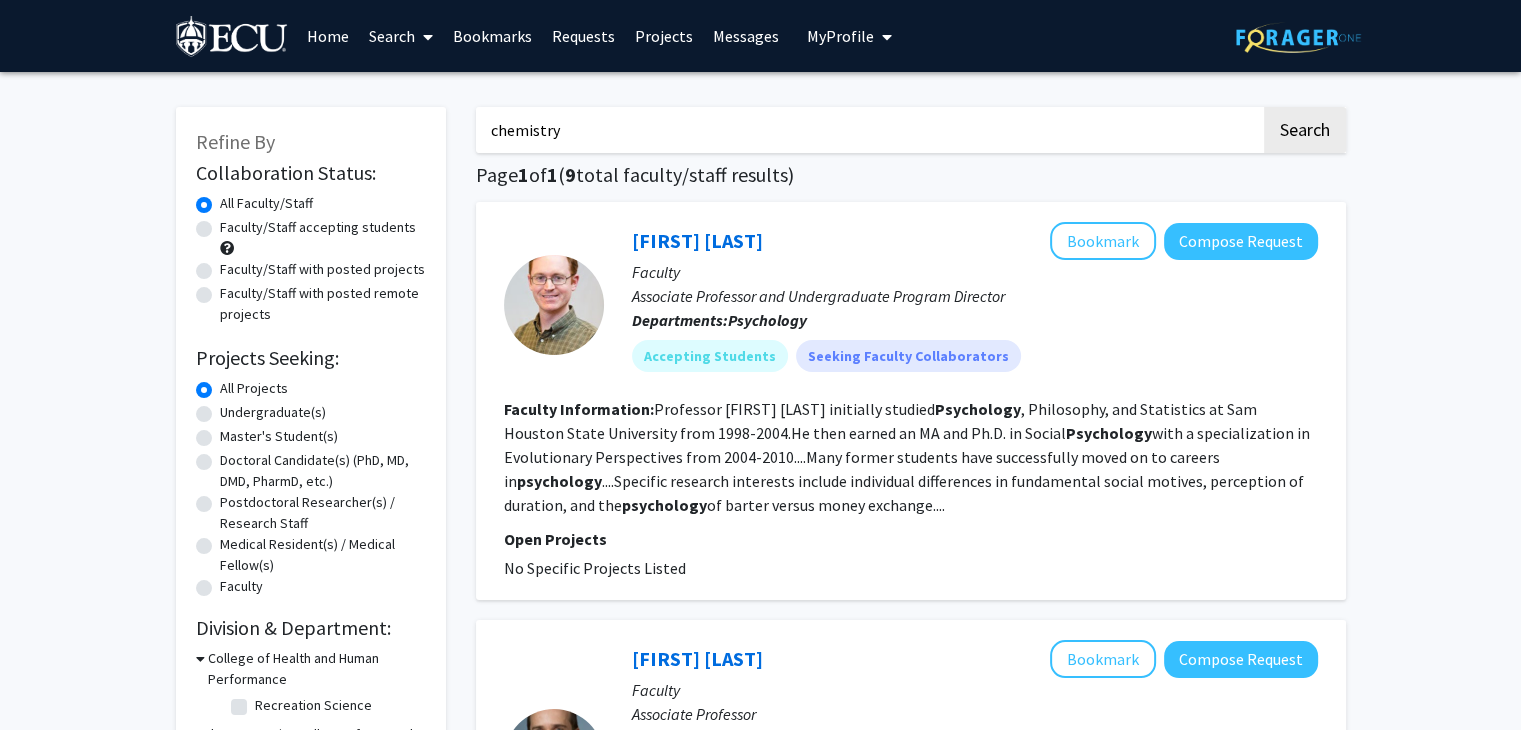 type on "chemistry" 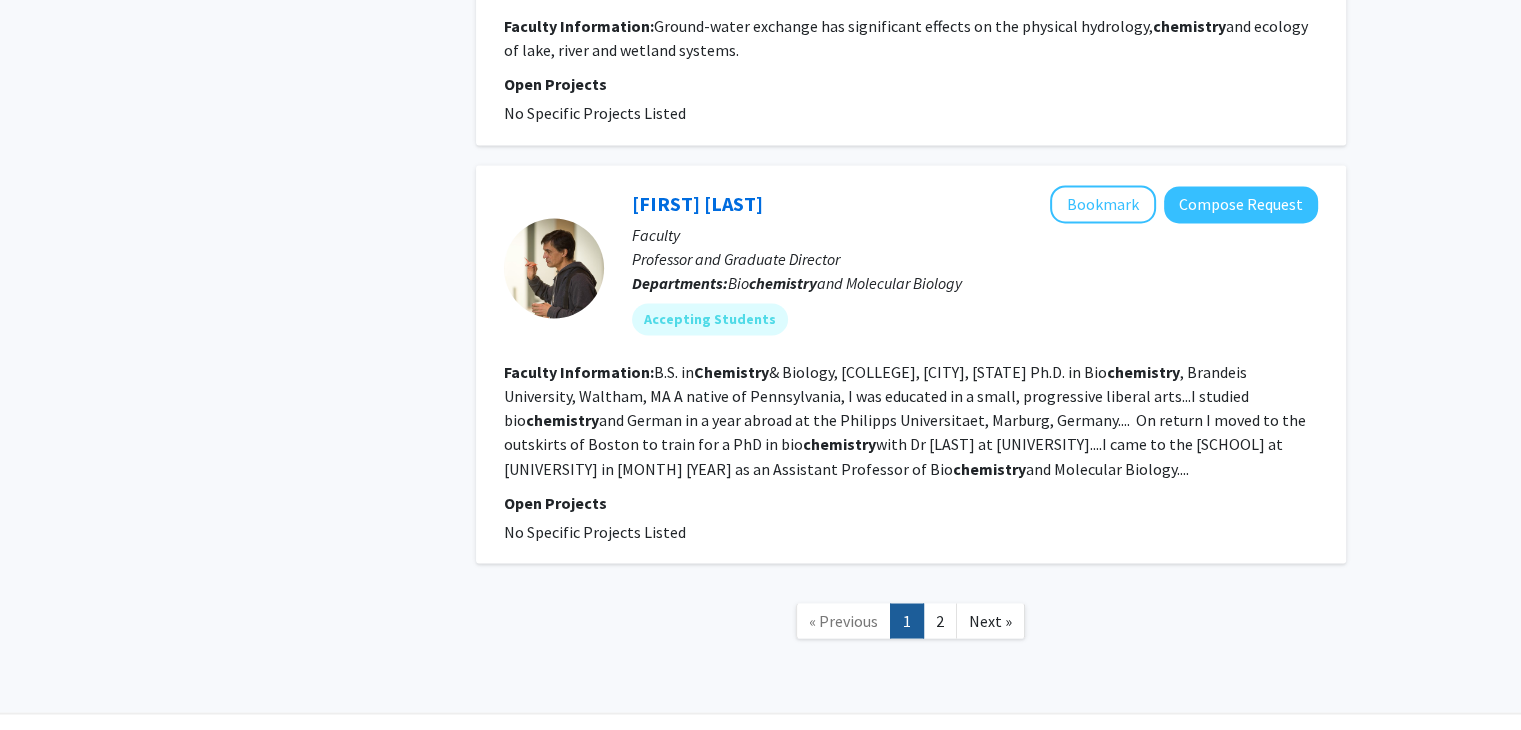 scroll, scrollTop: 3352, scrollLeft: 0, axis: vertical 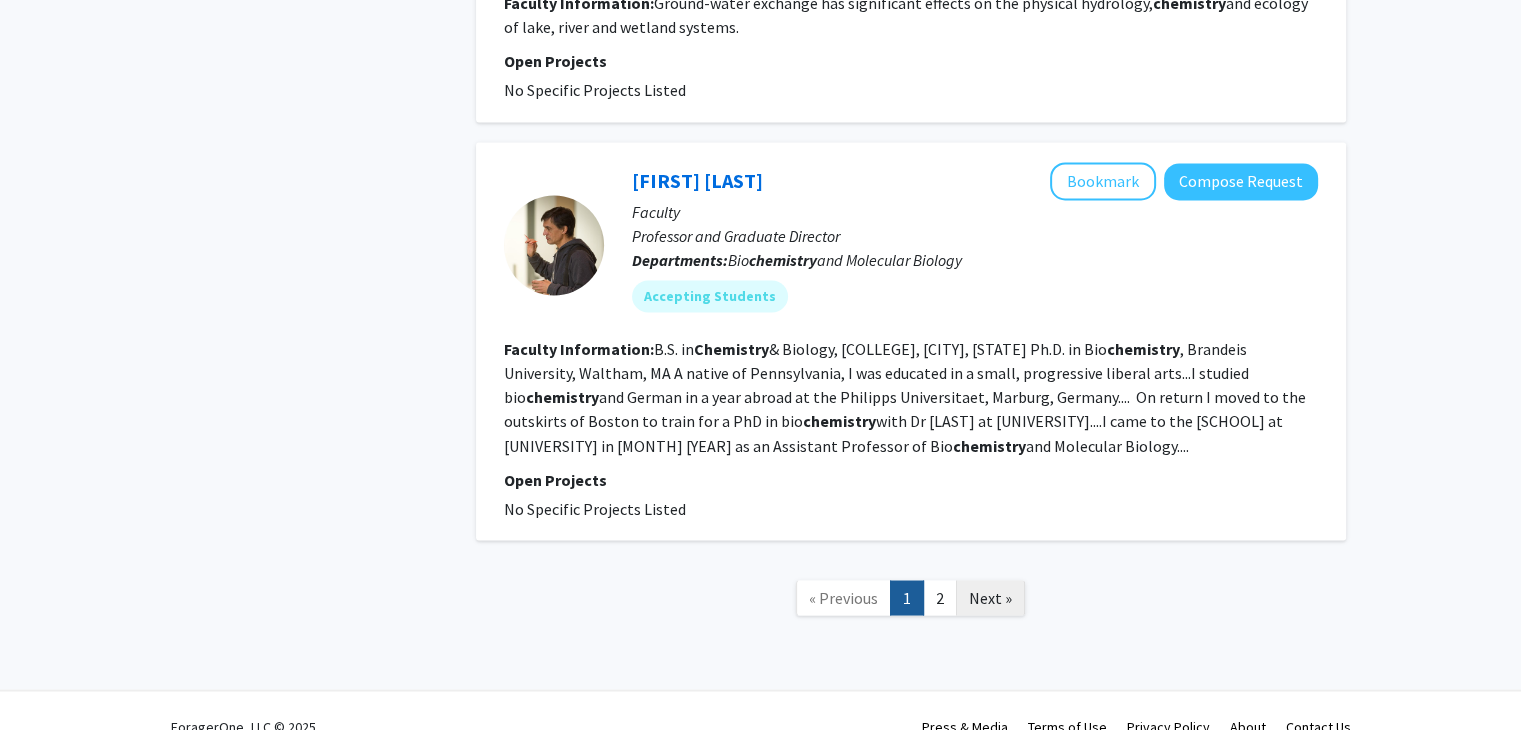 click on "Next »" 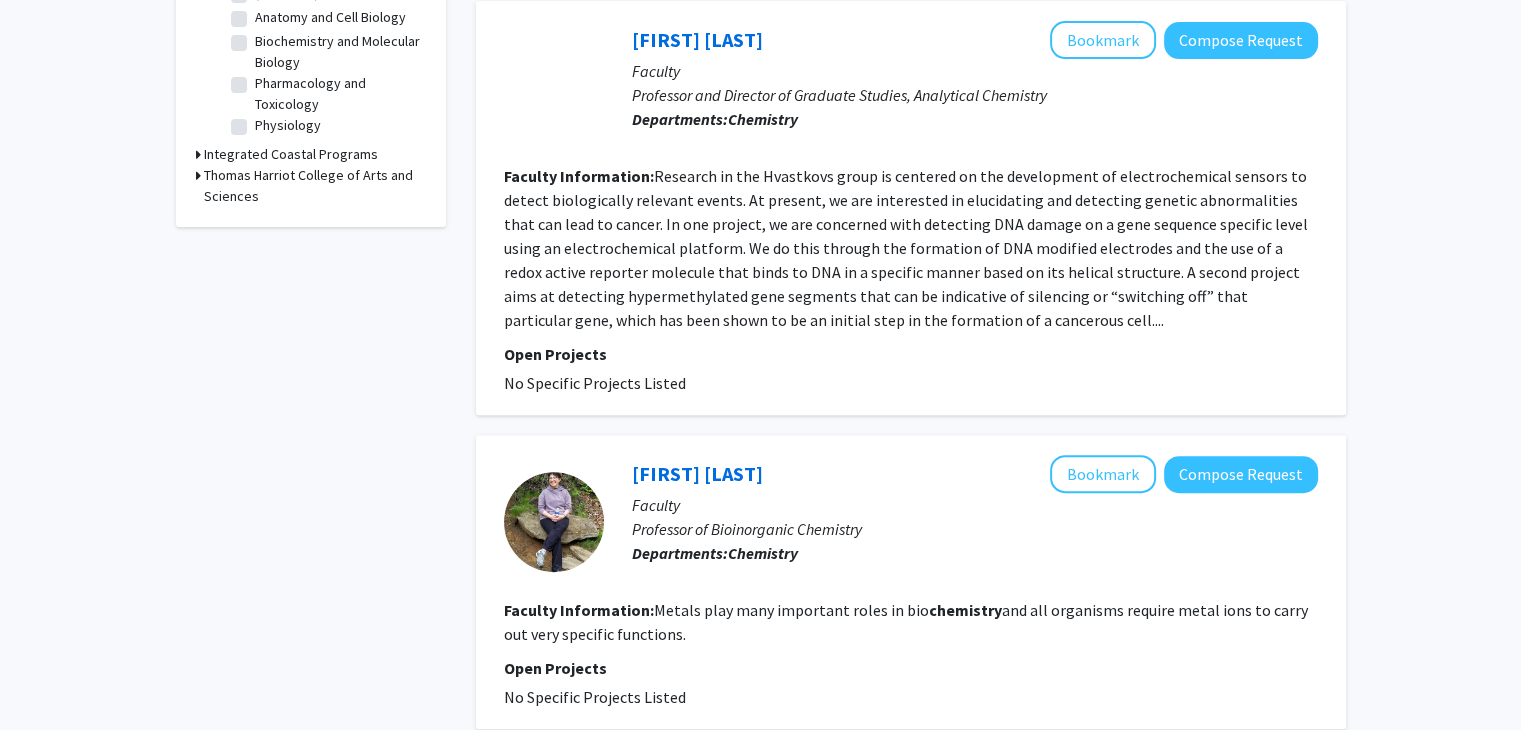 scroll, scrollTop: 800, scrollLeft: 0, axis: vertical 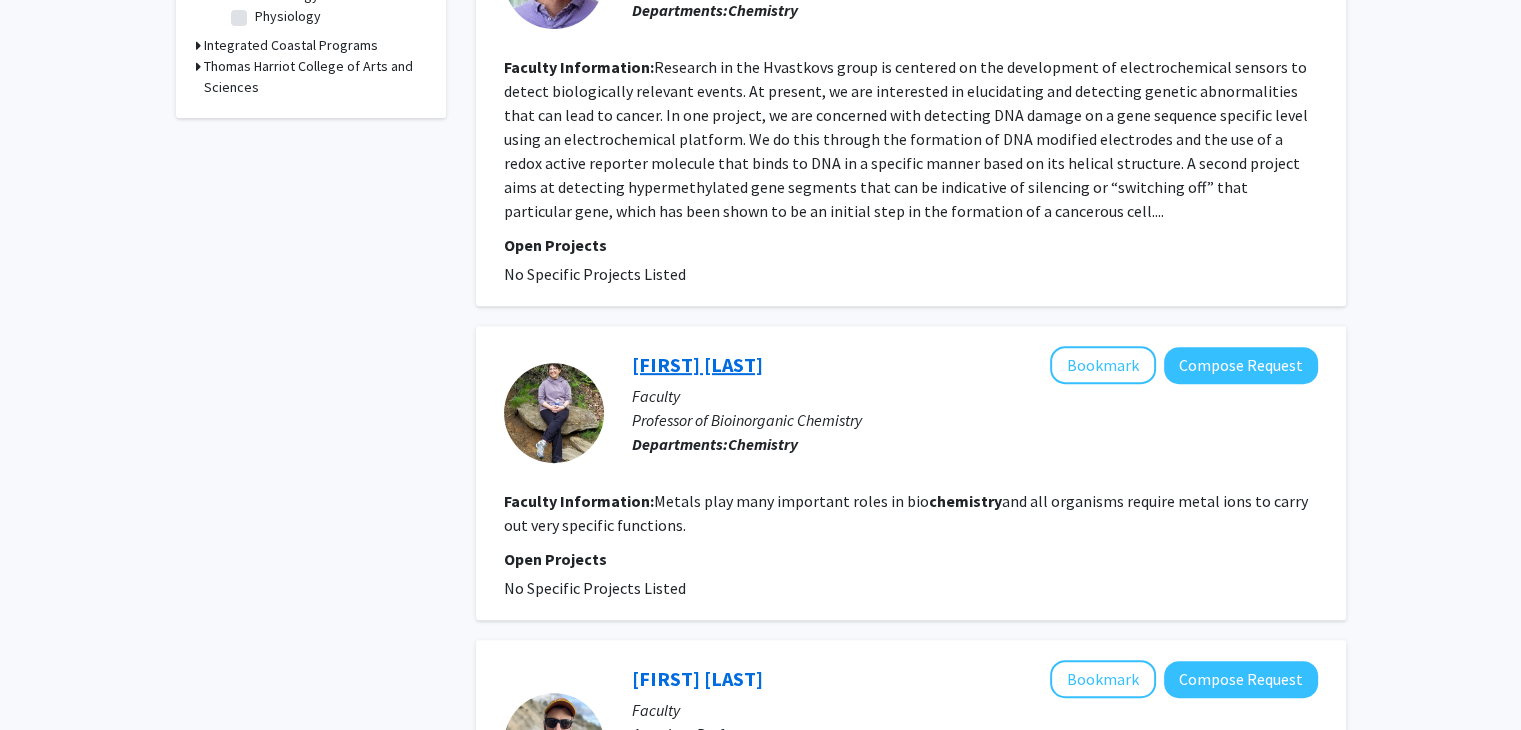 click on "[FIRST] [LAST]" 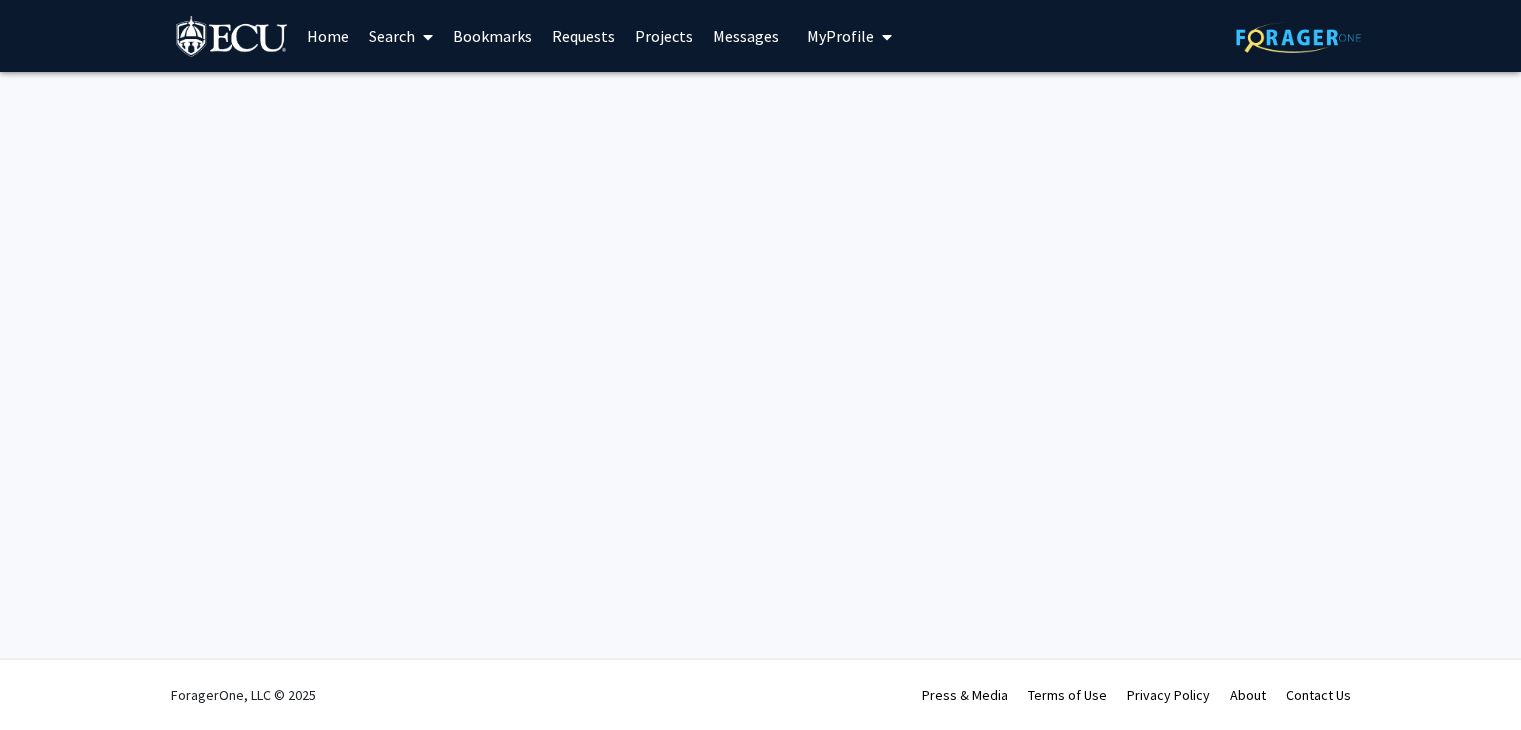 scroll, scrollTop: 0, scrollLeft: 0, axis: both 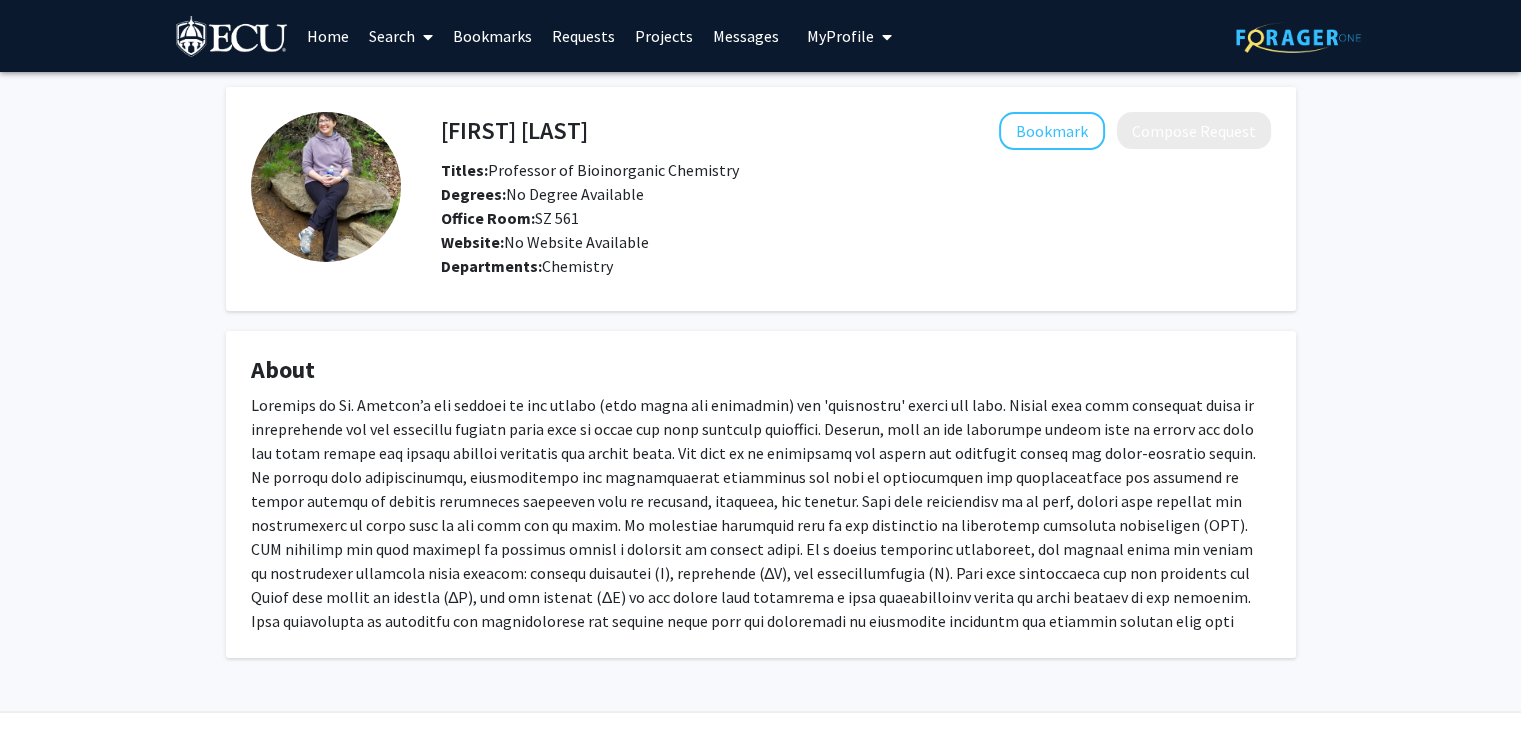 click 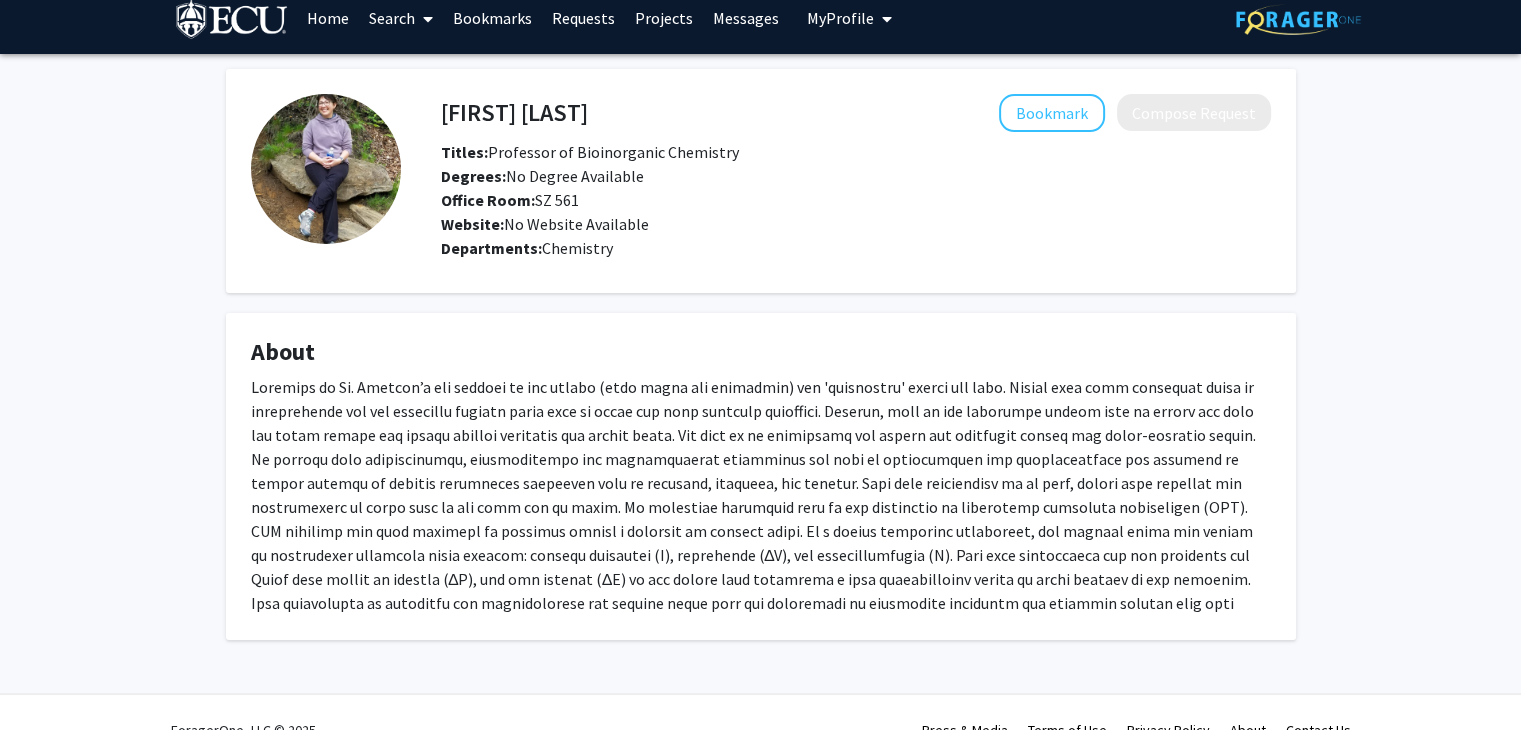 scroll, scrollTop: 0, scrollLeft: 0, axis: both 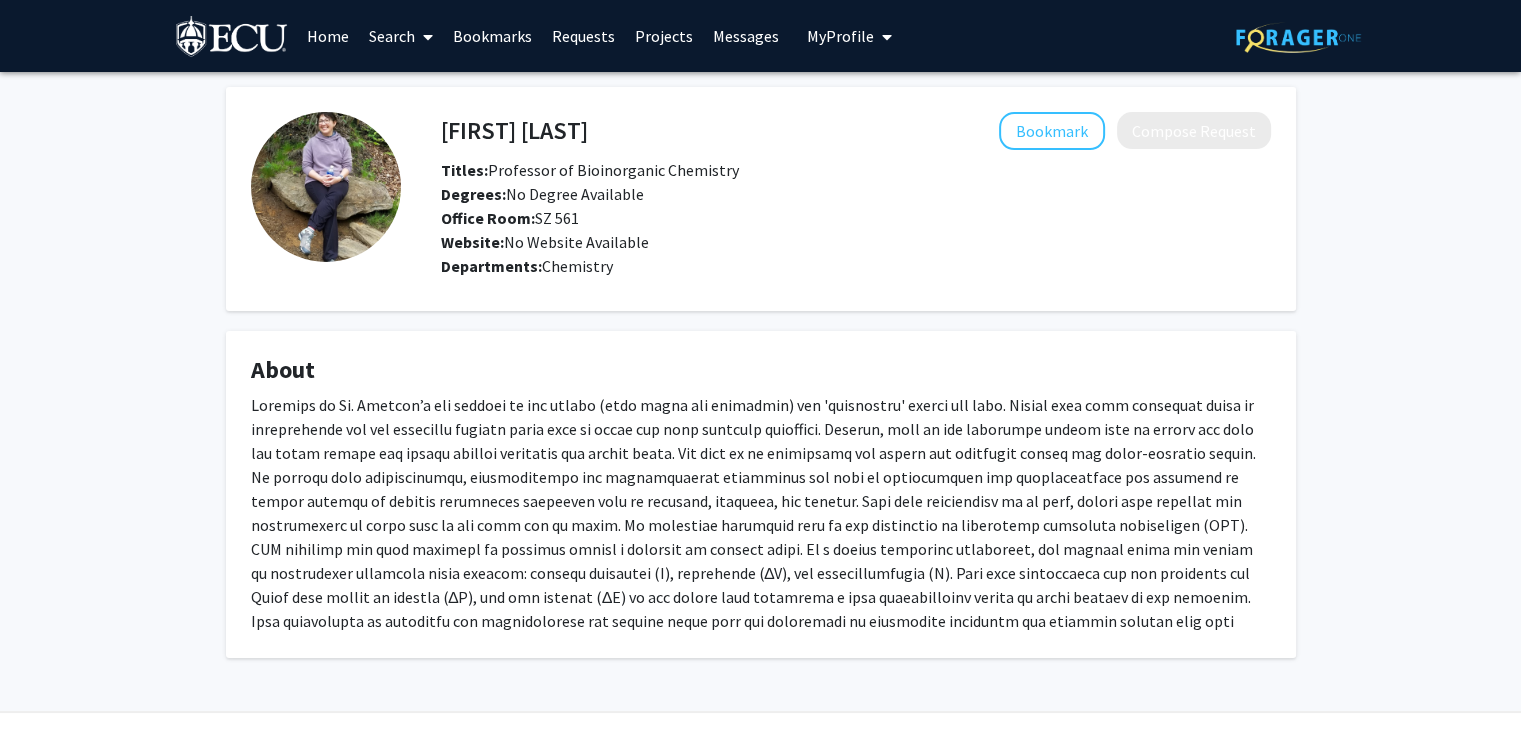 click at bounding box center [233, 38] 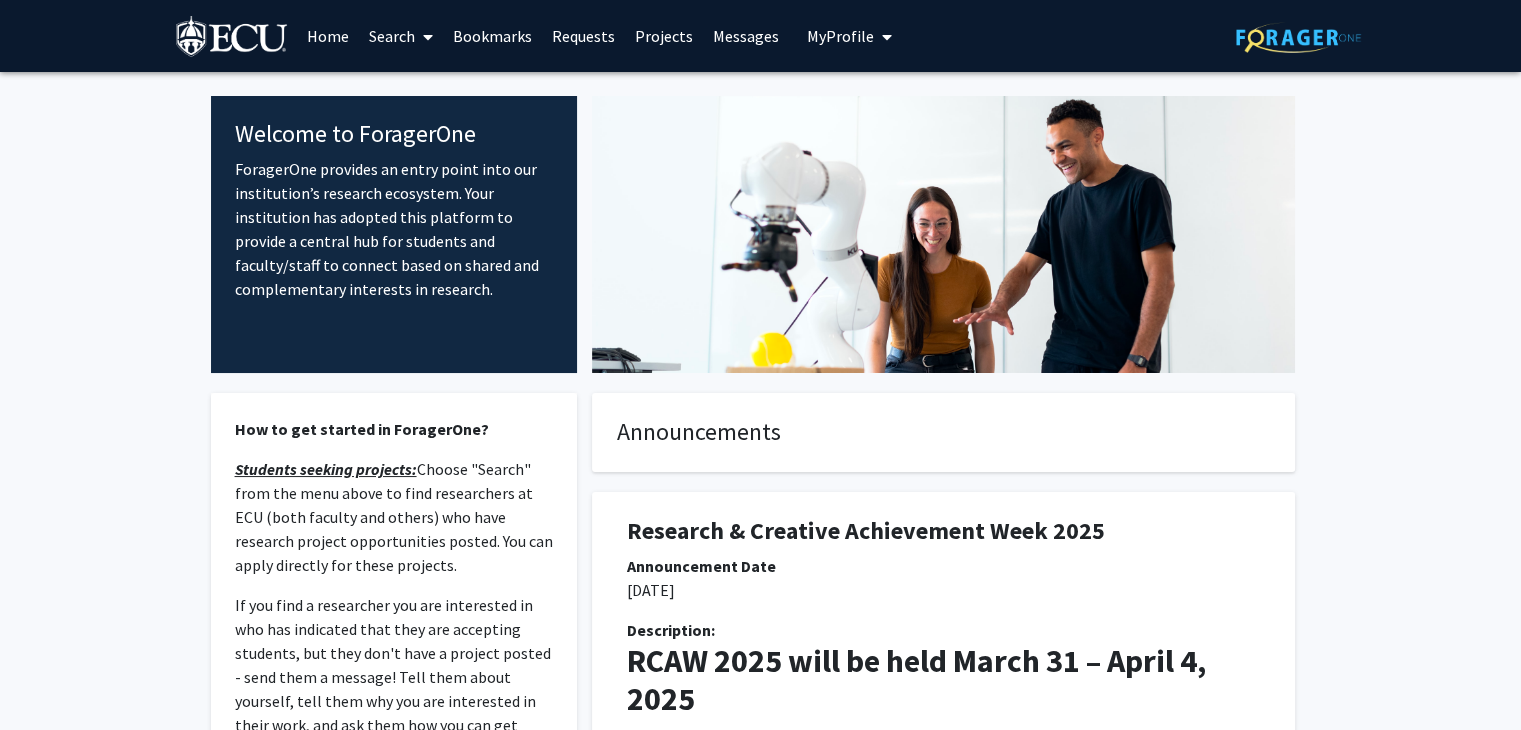 click on "Home" at bounding box center [328, 36] 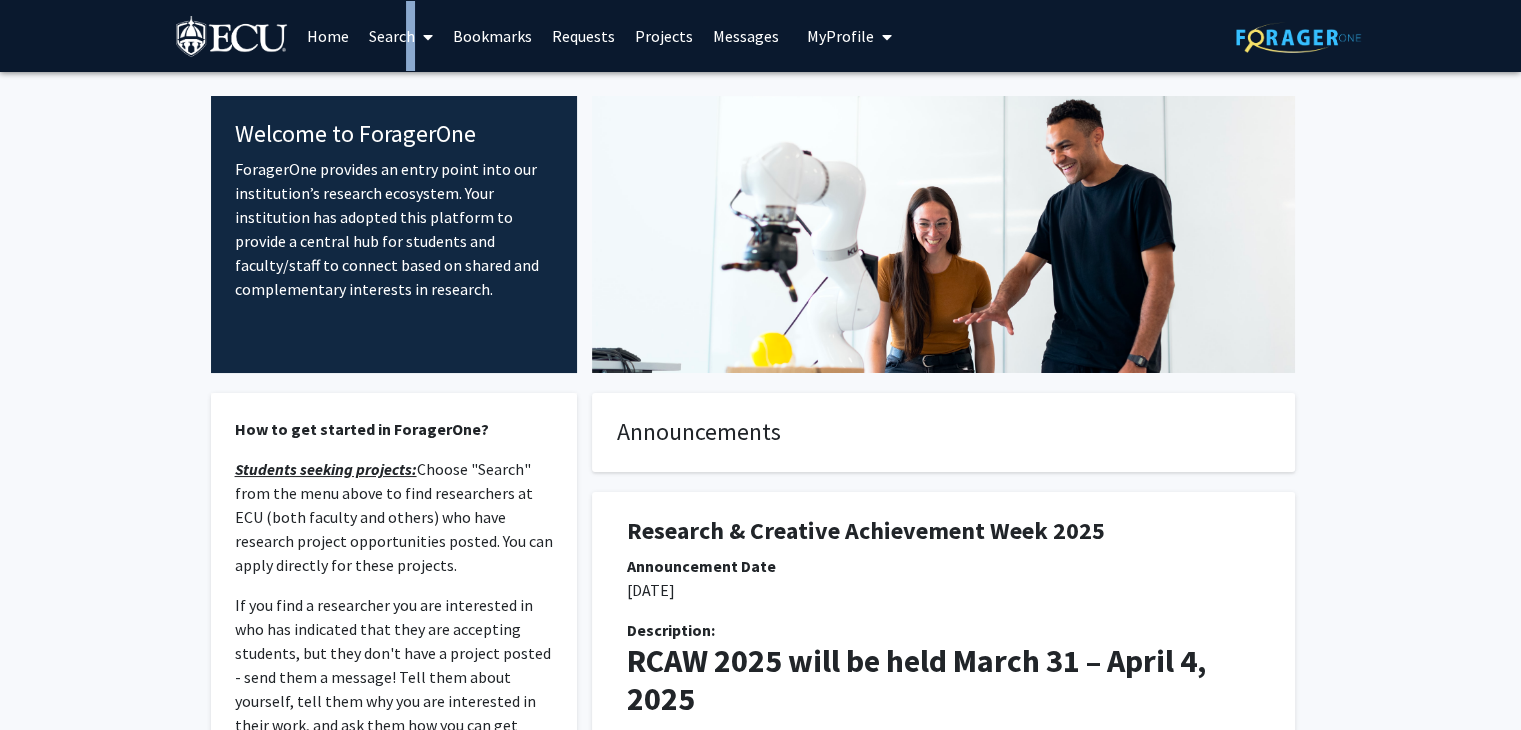 click on "Search" at bounding box center (401, 36) 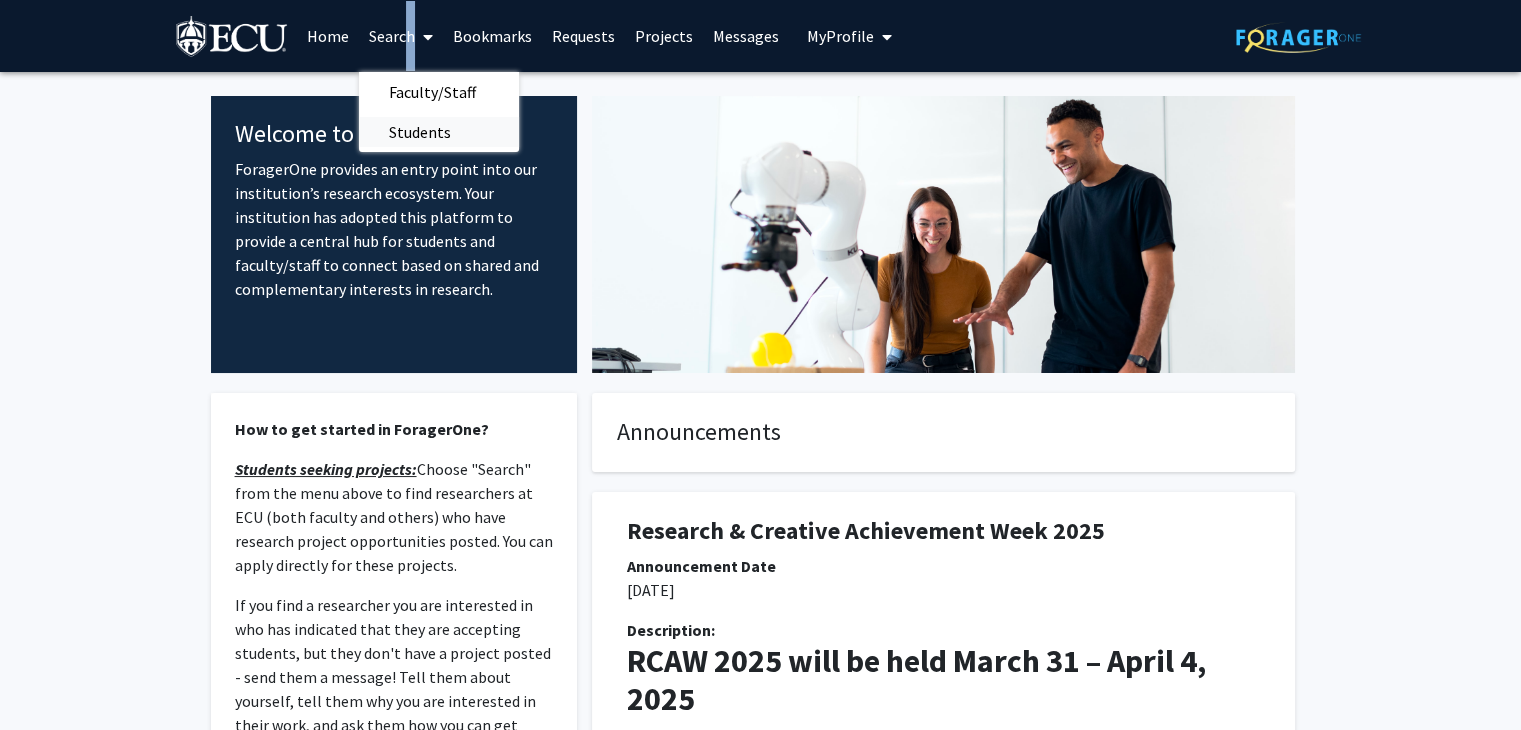 click on "Students" at bounding box center [420, 132] 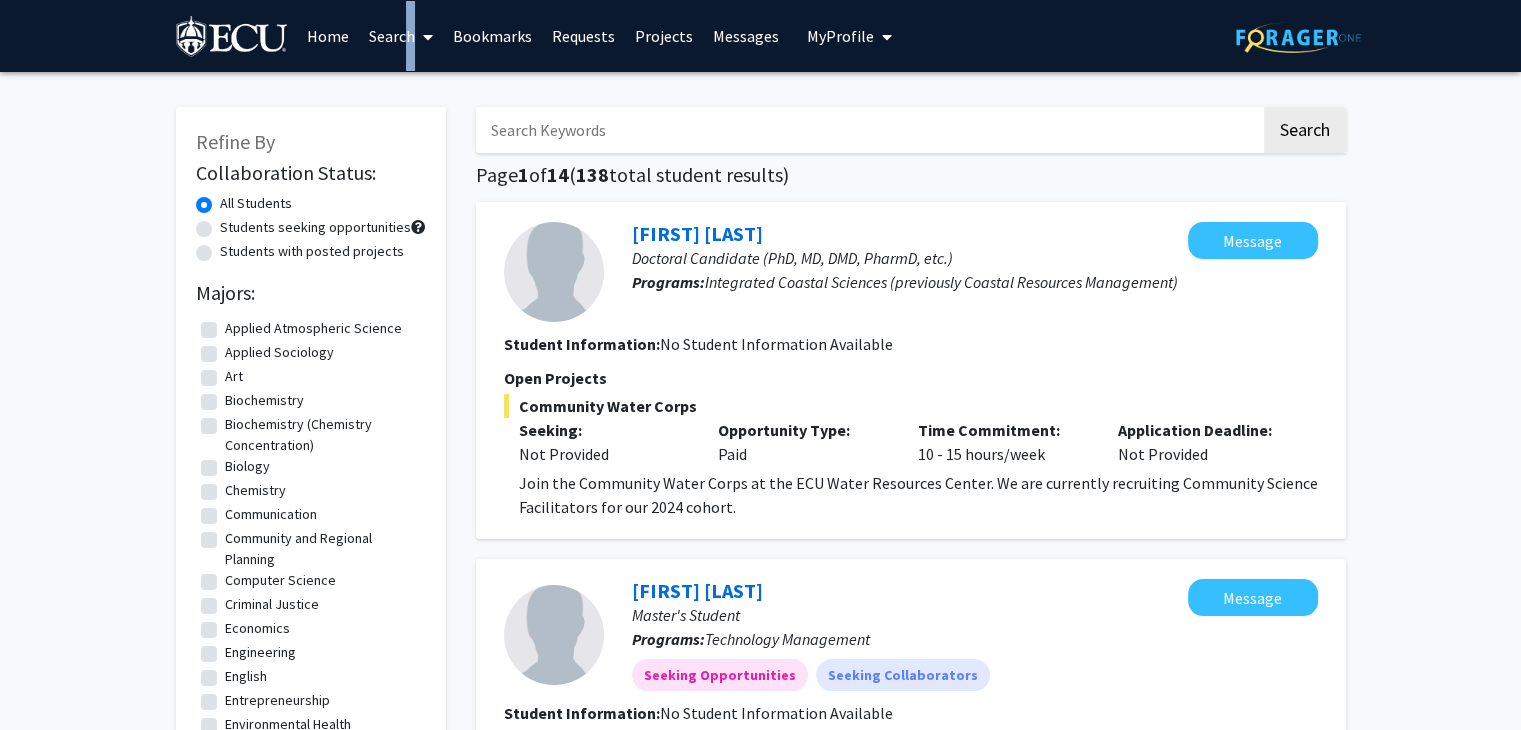 click on "Biochemistry (Chemistry Concentration)" 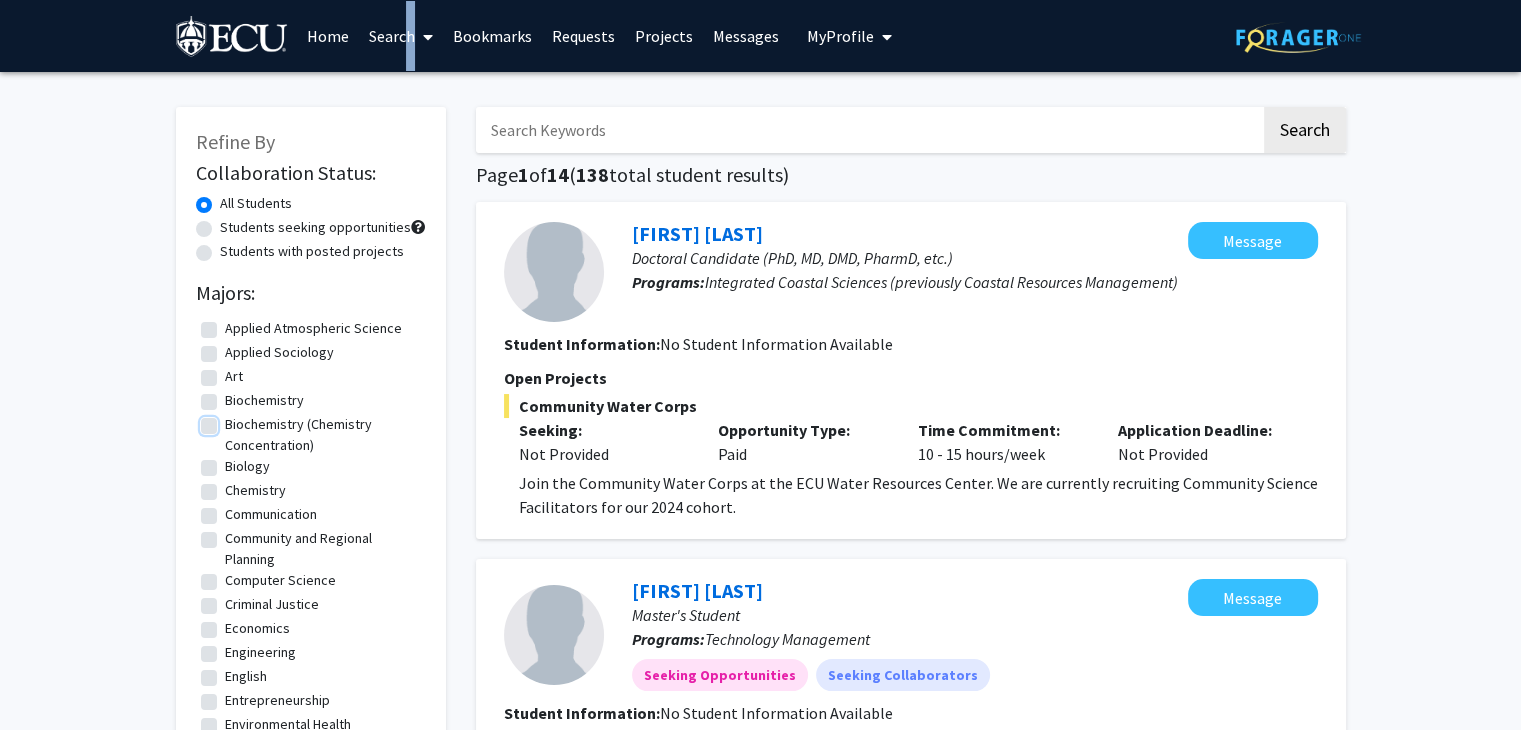 click on "Biochemistry (Chemistry Concentration)" at bounding box center (231, 420) 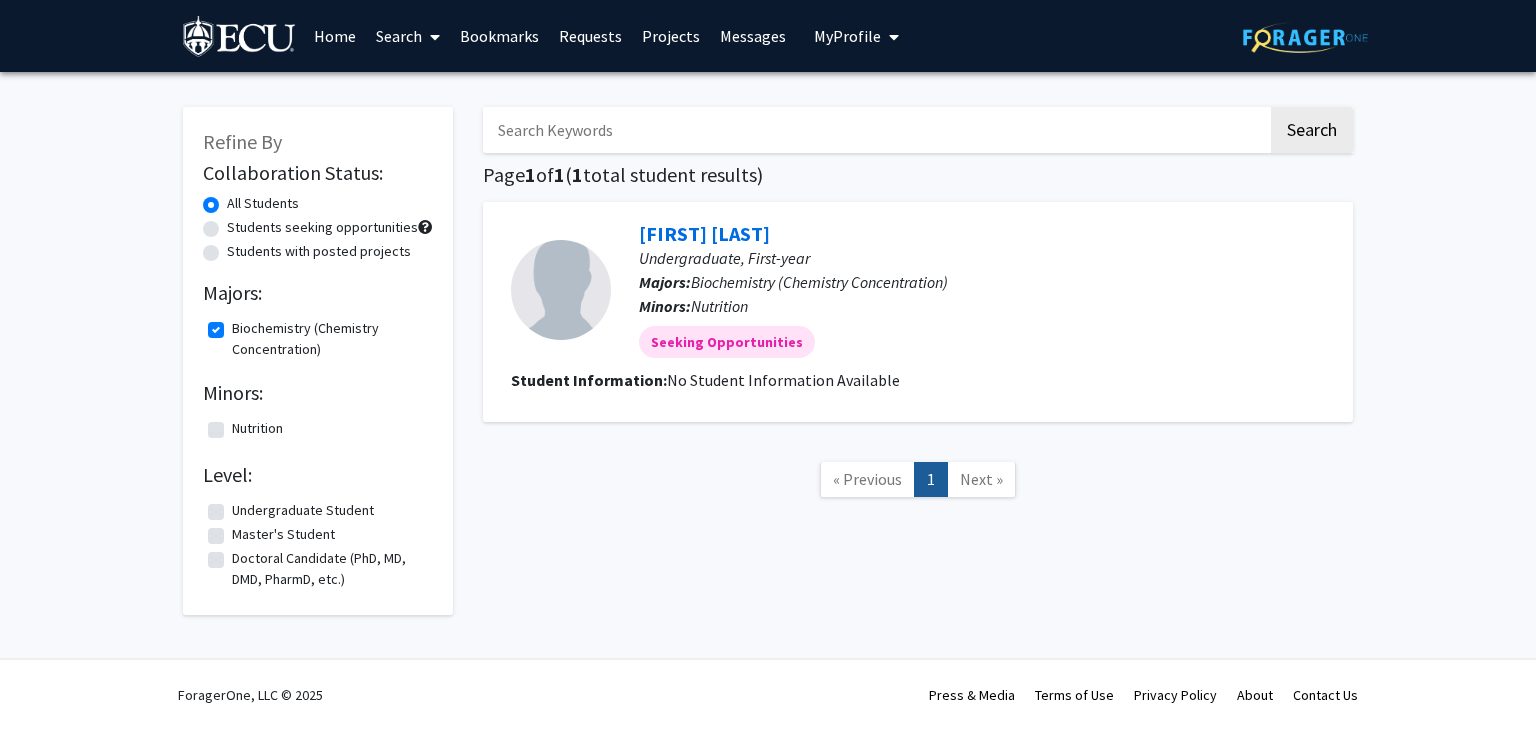 click on "Biochemistry (Chemistry Concentration)  Biochemistry (Chemistry Concentration)" 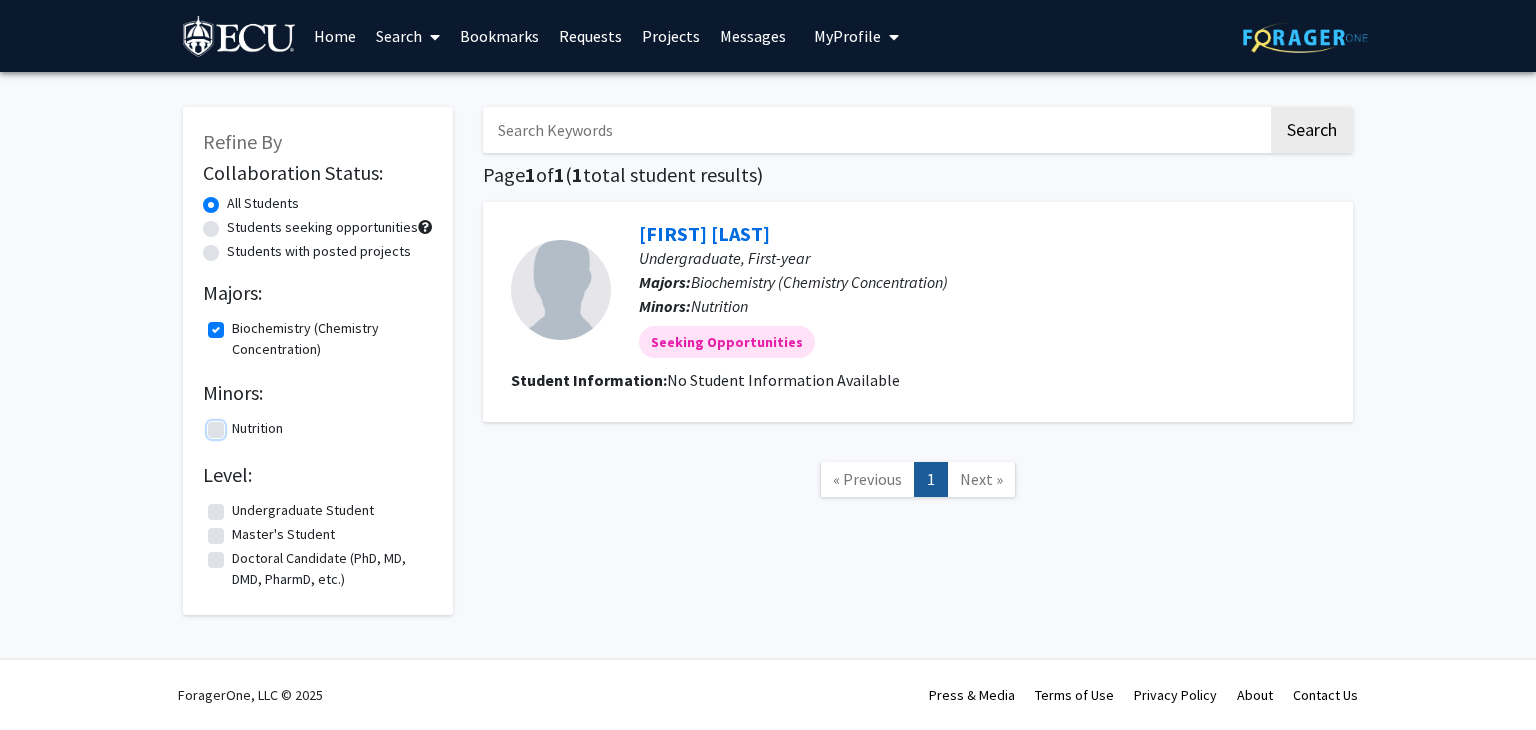 click on "Nutrition" at bounding box center (238, 424) 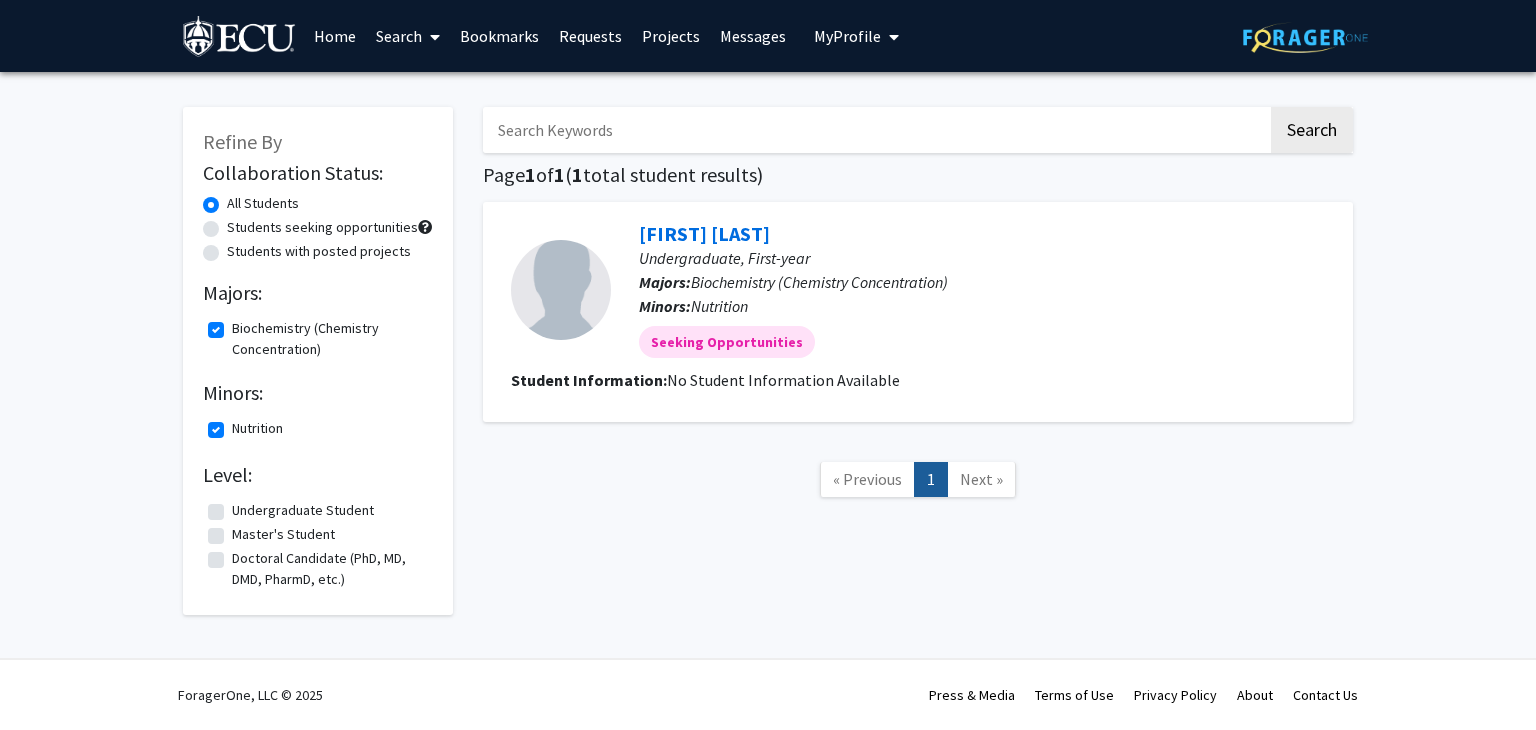 click on "Biochemistry (Chemistry Concentration)" 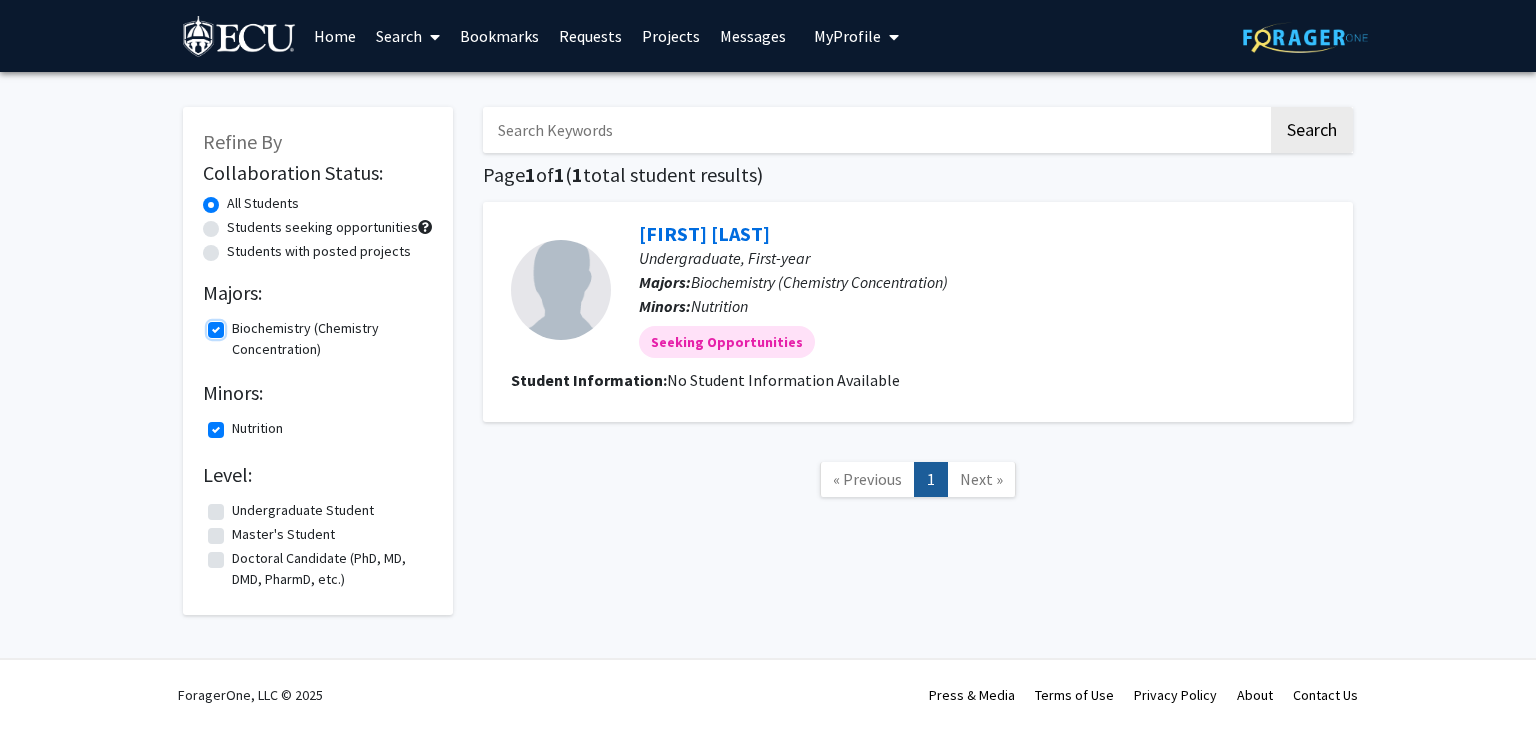 click on "Biochemistry (Chemistry Concentration)" at bounding box center (238, 324) 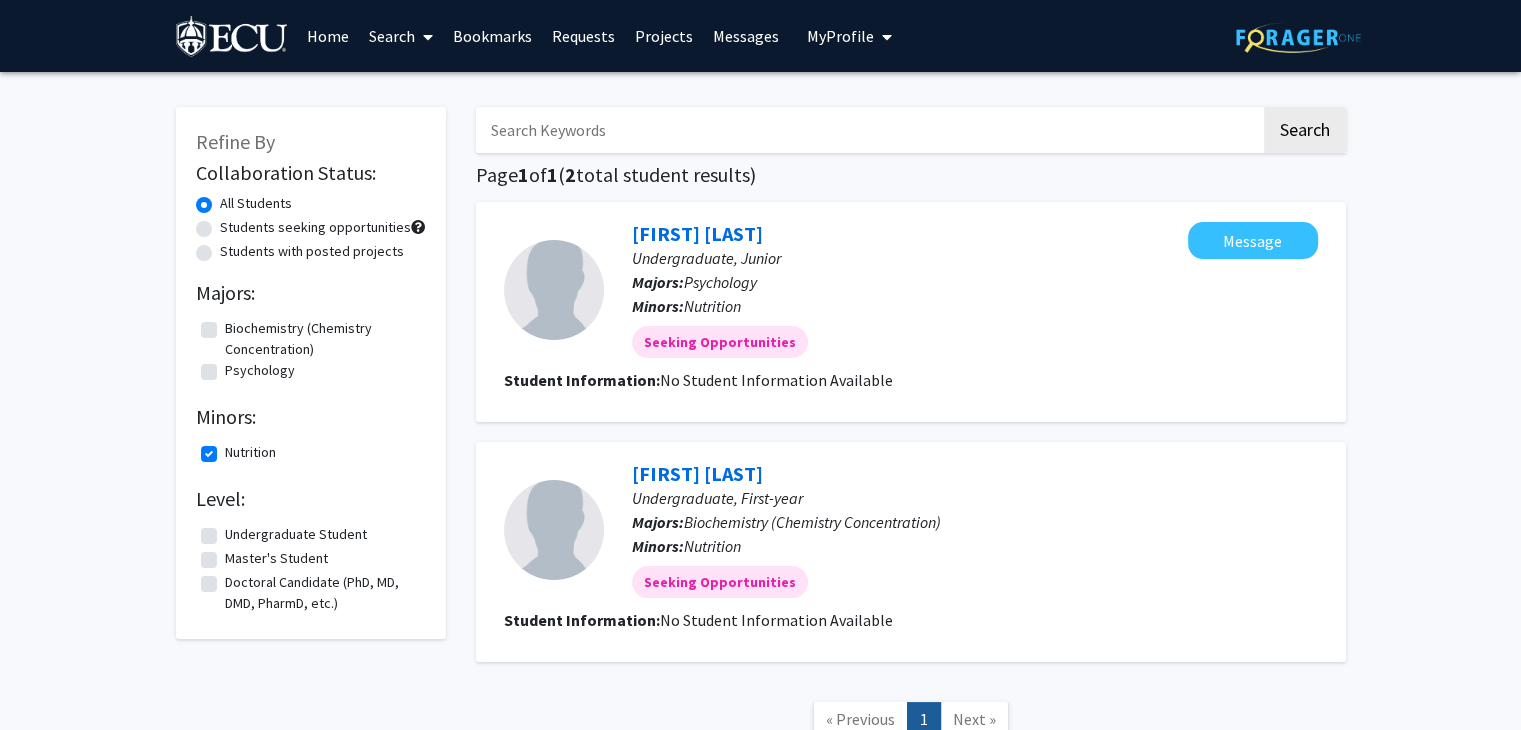 click on "Nutrition" 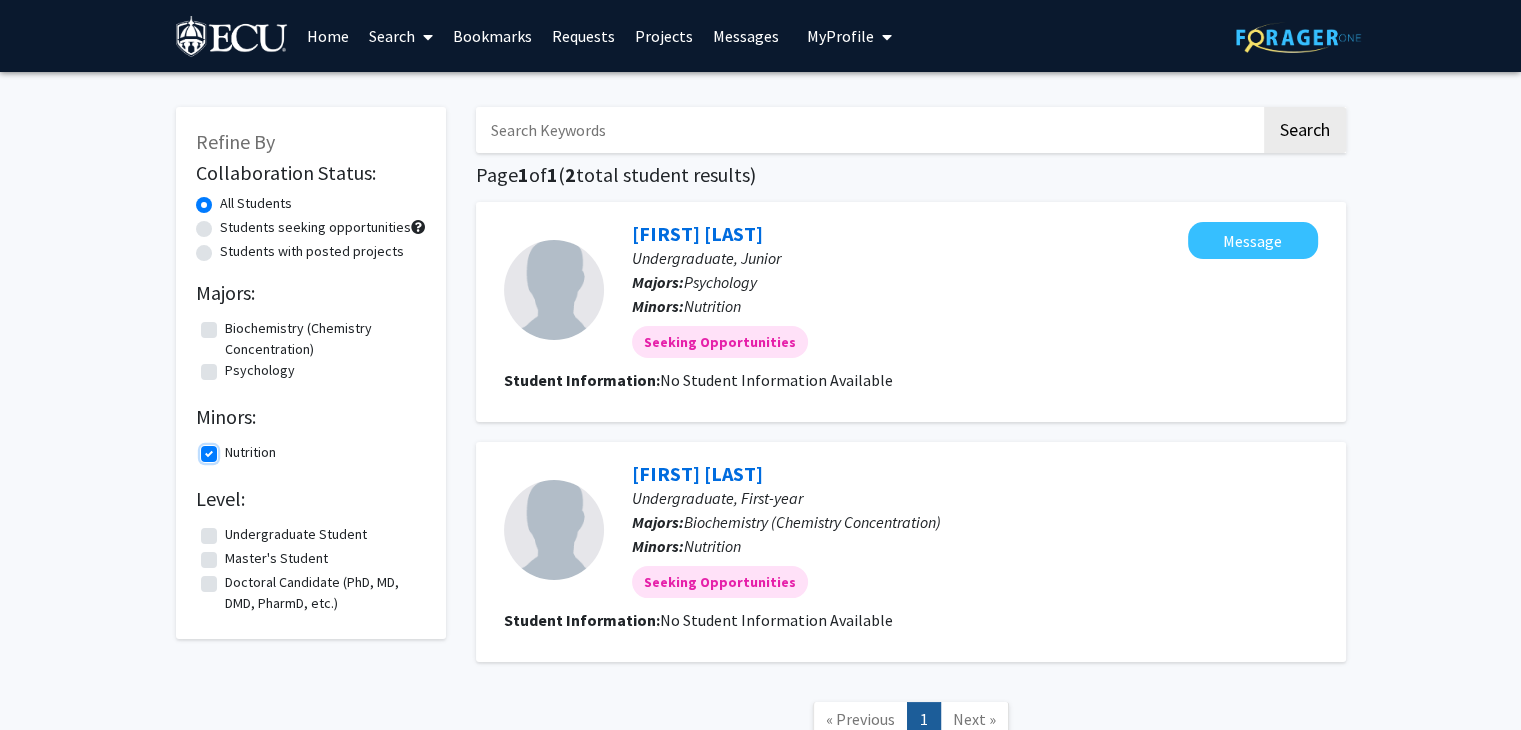 click on "Nutrition" at bounding box center [231, 448] 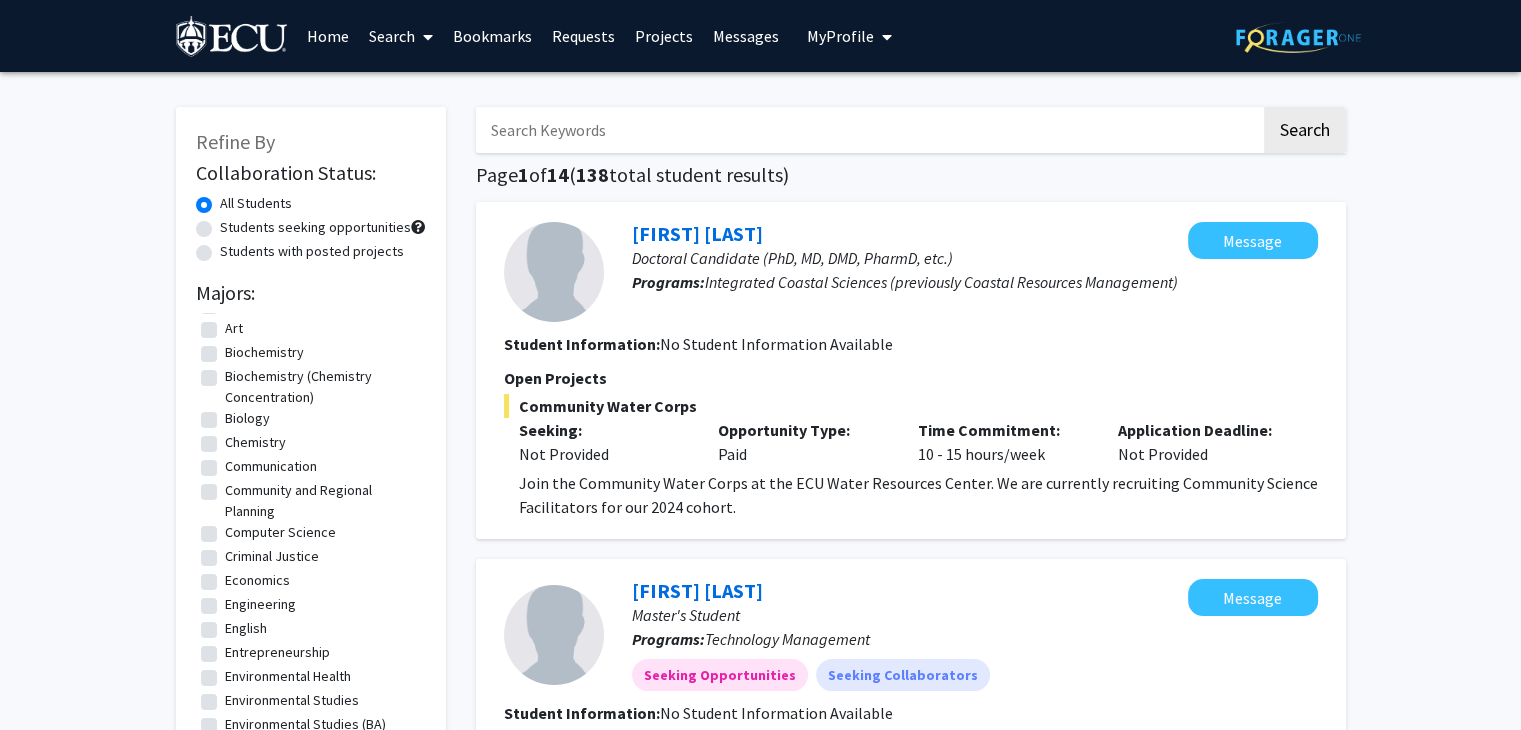 scroll, scrollTop: 0, scrollLeft: 0, axis: both 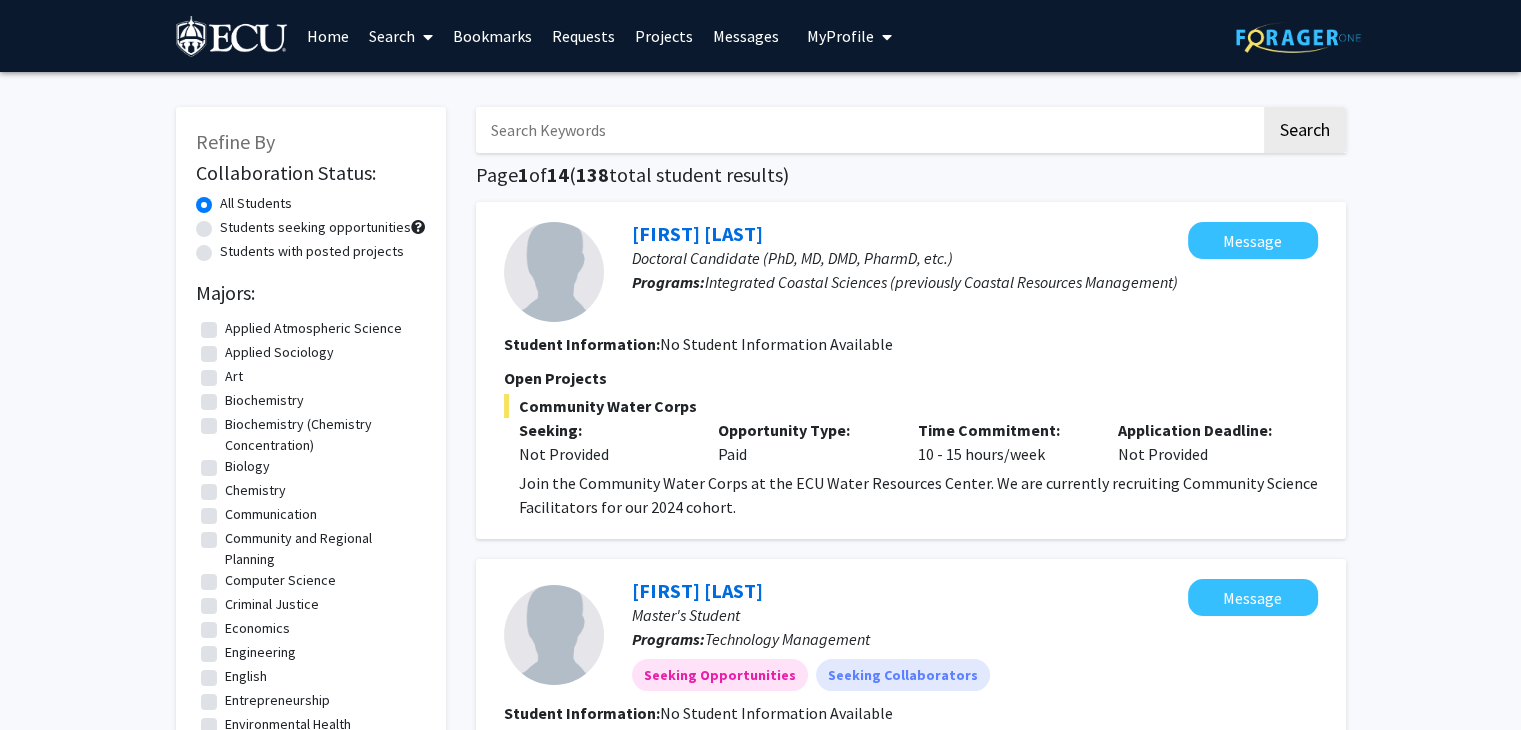 click on "Biochemistry" 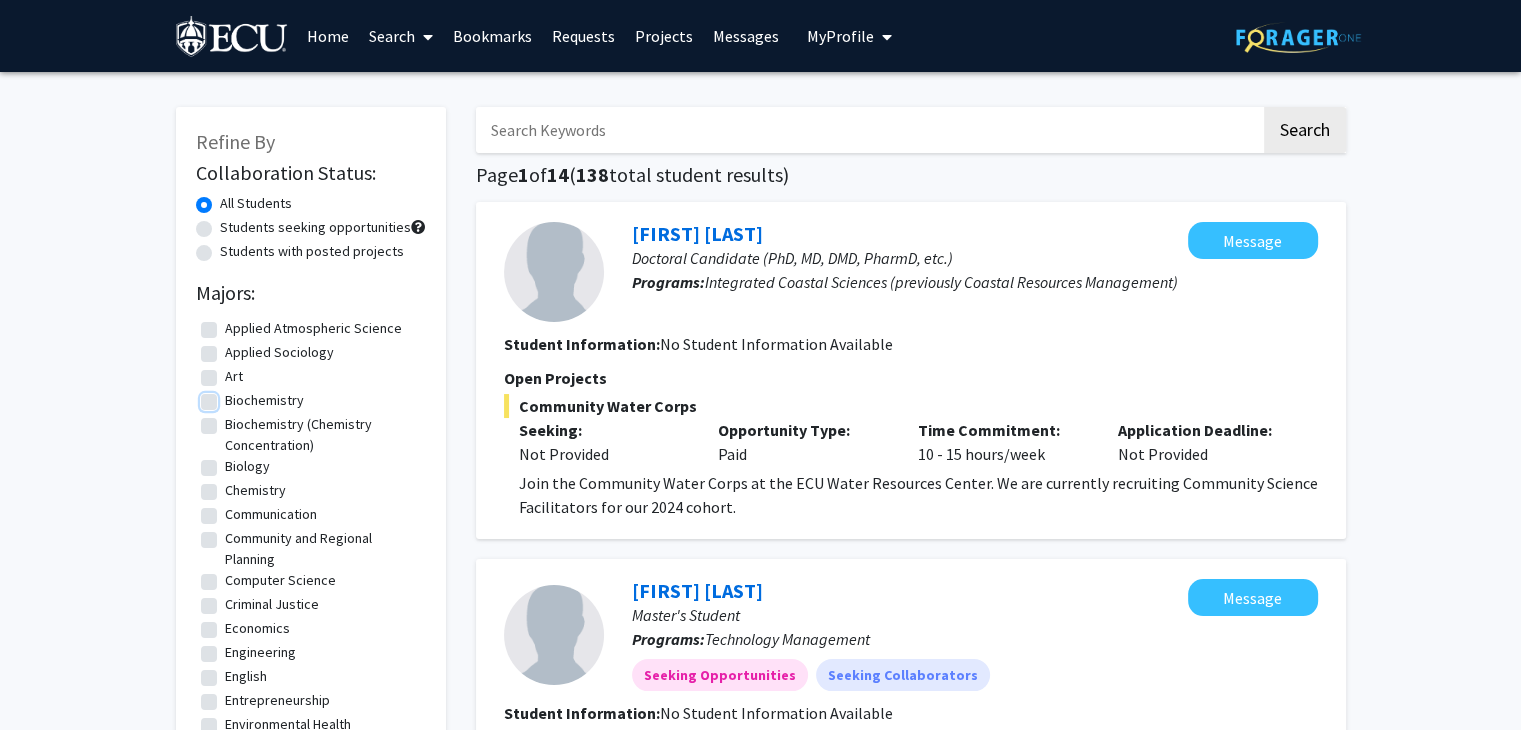 click on "Biochemistry" at bounding box center (231, 396) 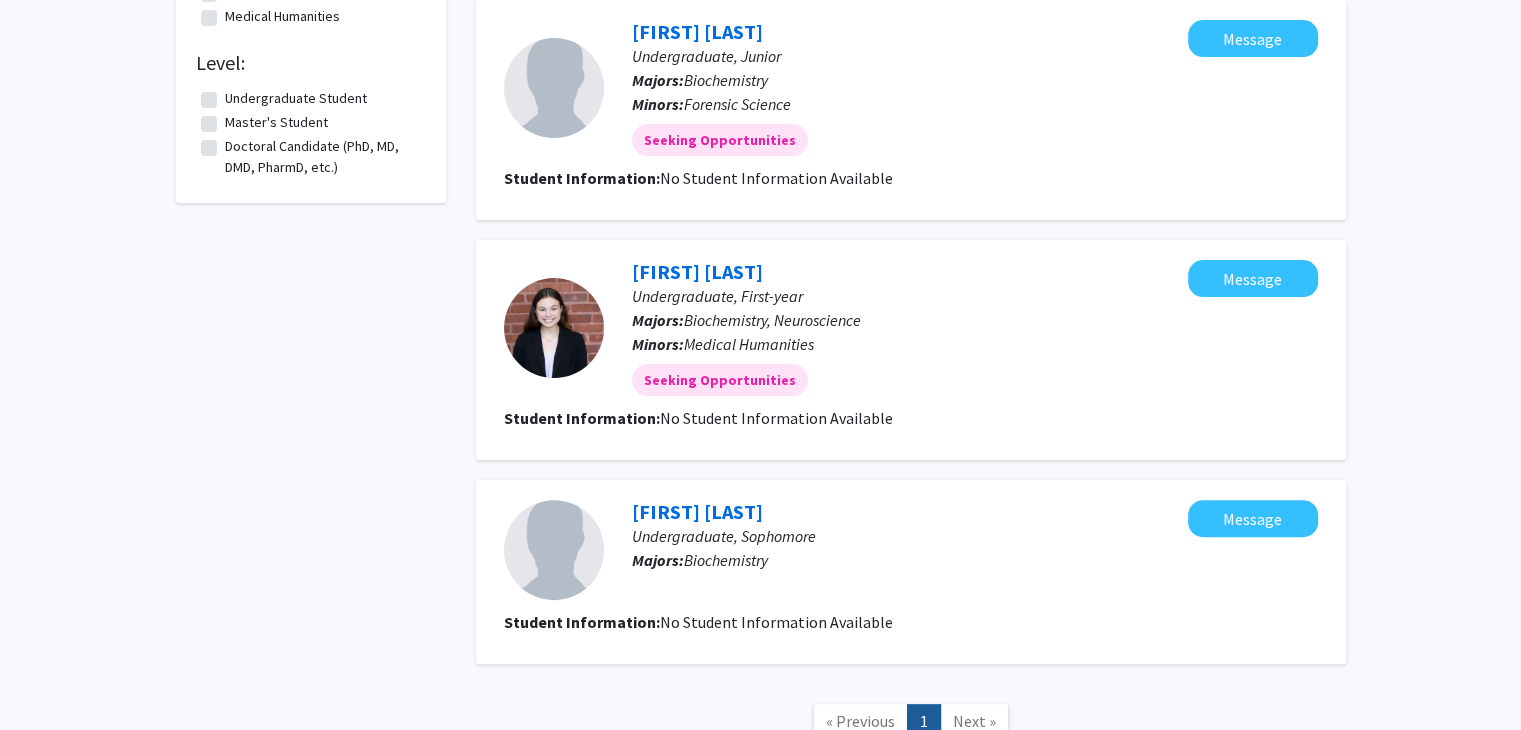 scroll, scrollTop: 500, scrollLeft: 0, axis: vertical 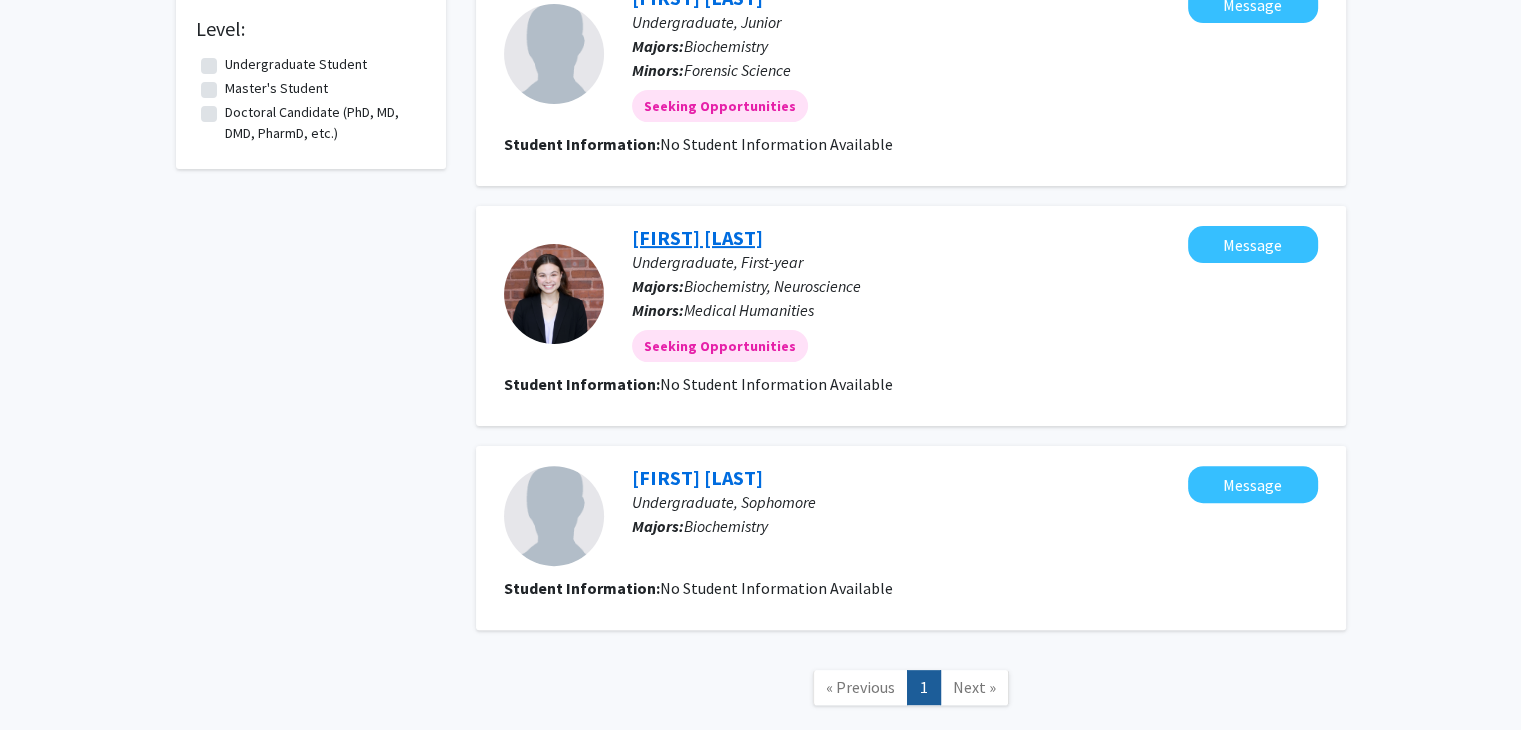 click on "[FIRST] [LAST]" 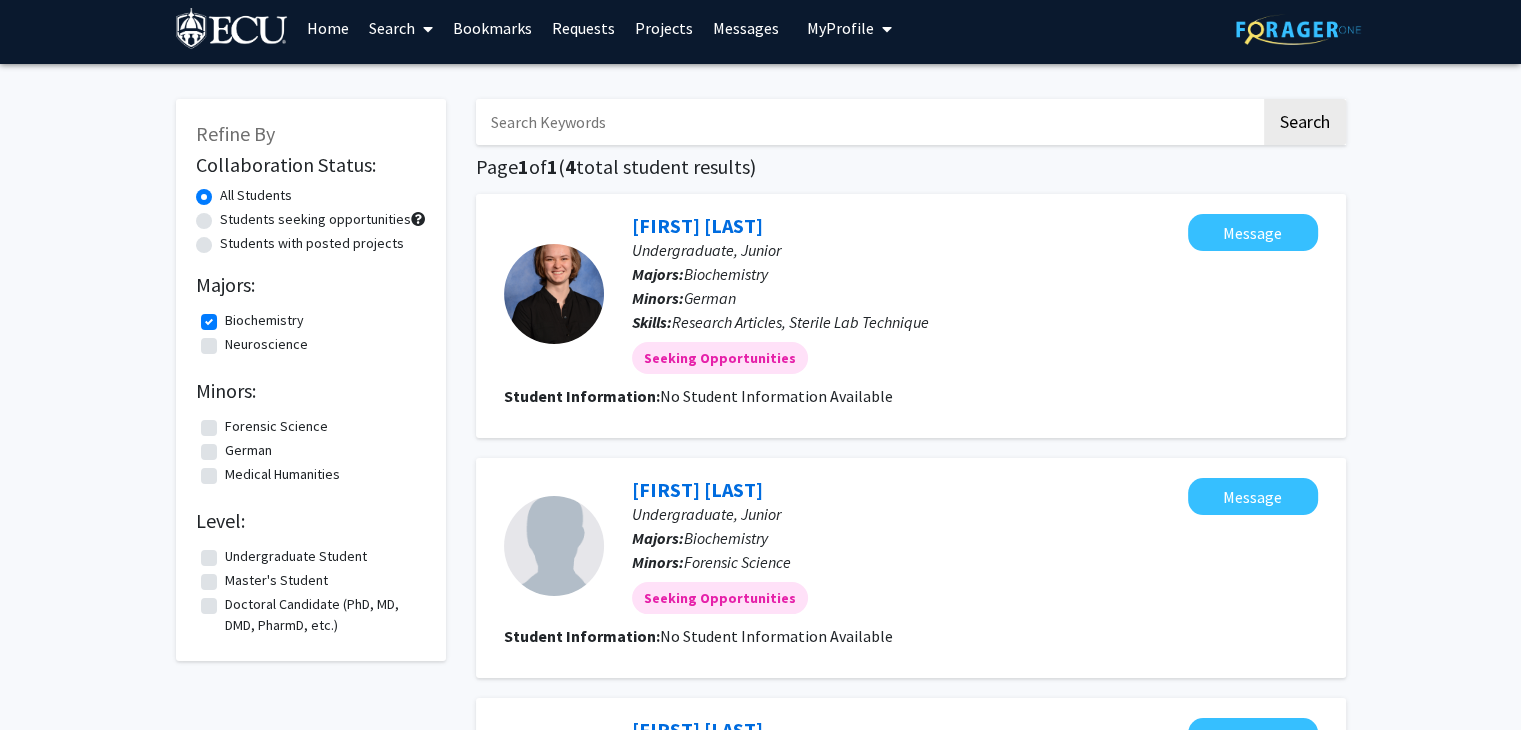 scroll, scrollTop: 0, scrollLeft: 0, axis: both 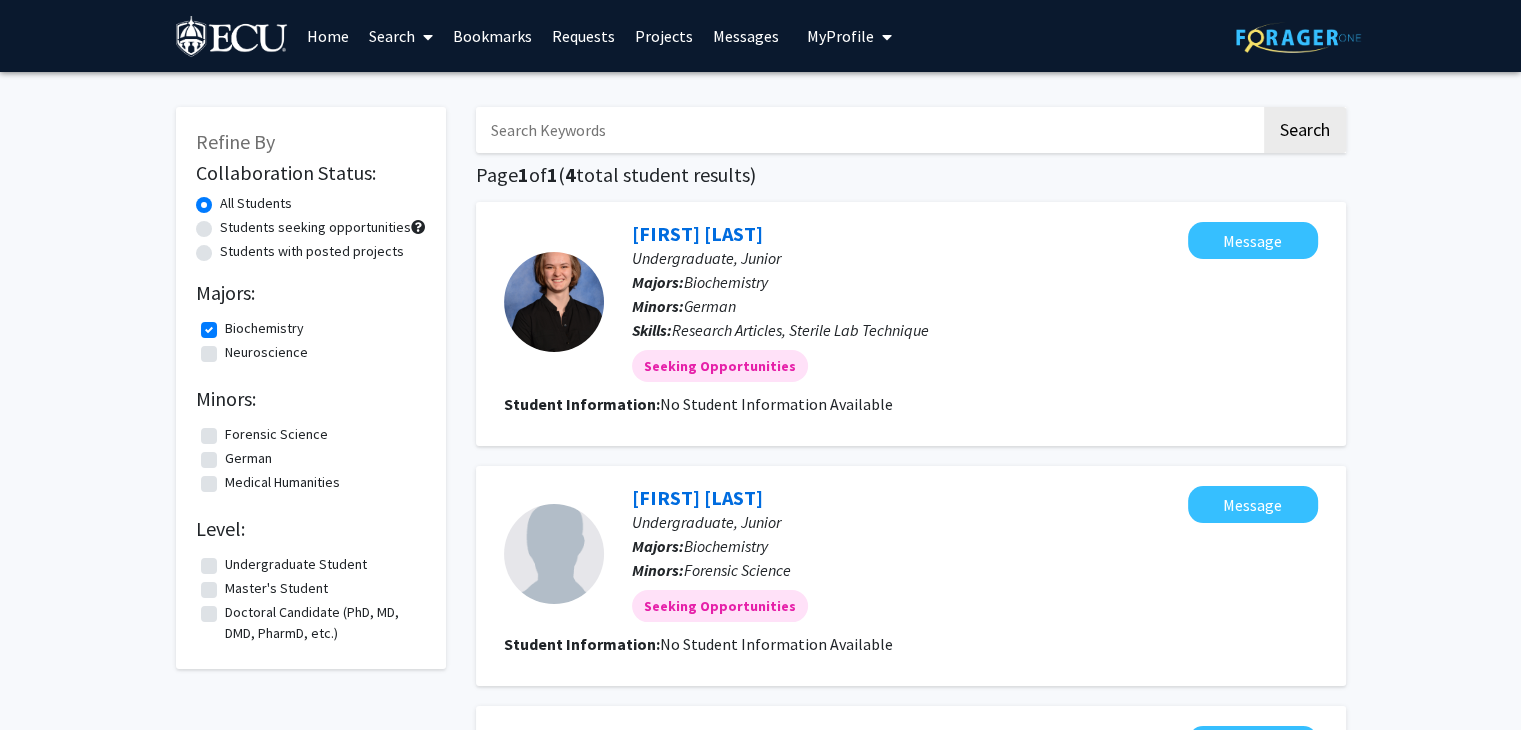 click on "Biochemistry" 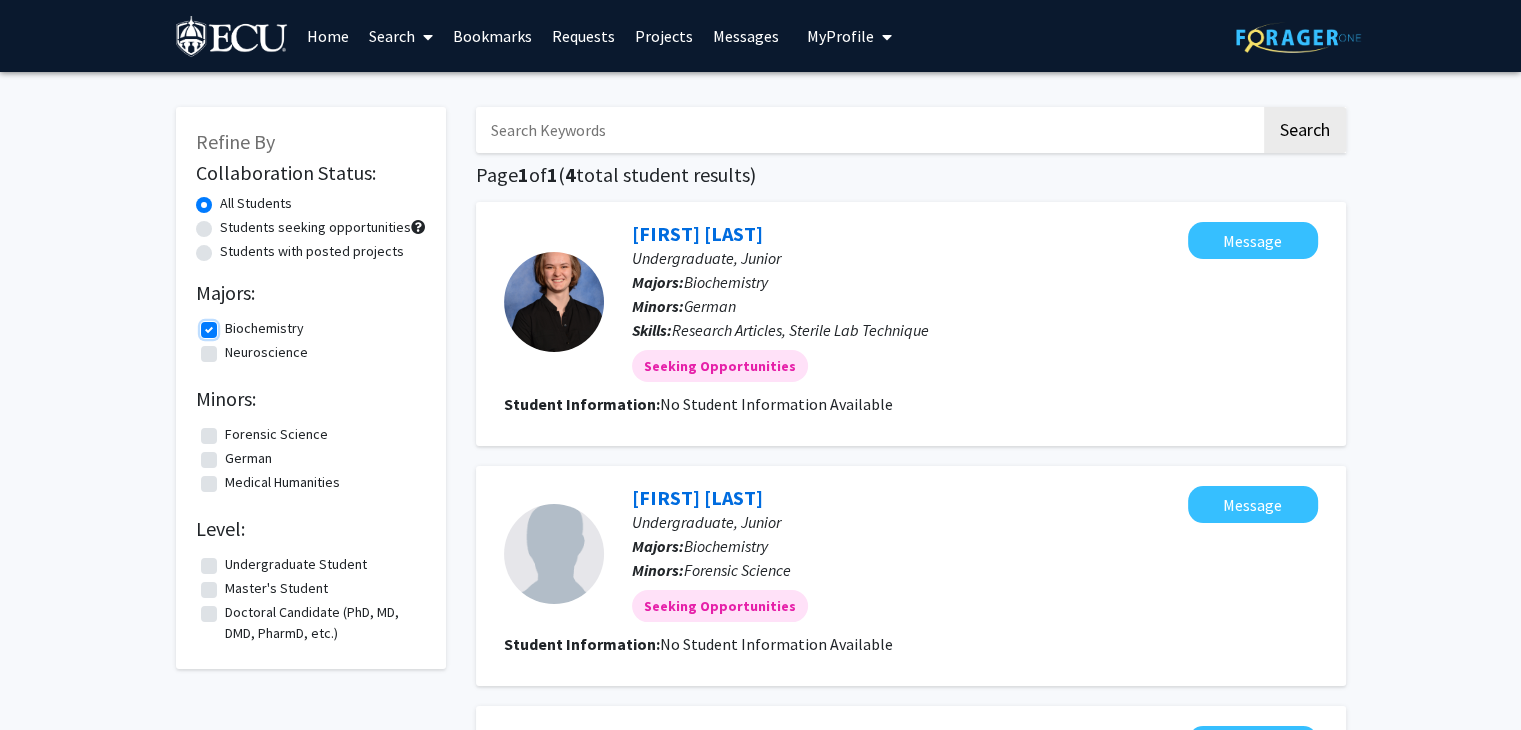 click on "Biochemistry" at bounding box center (231, 324) 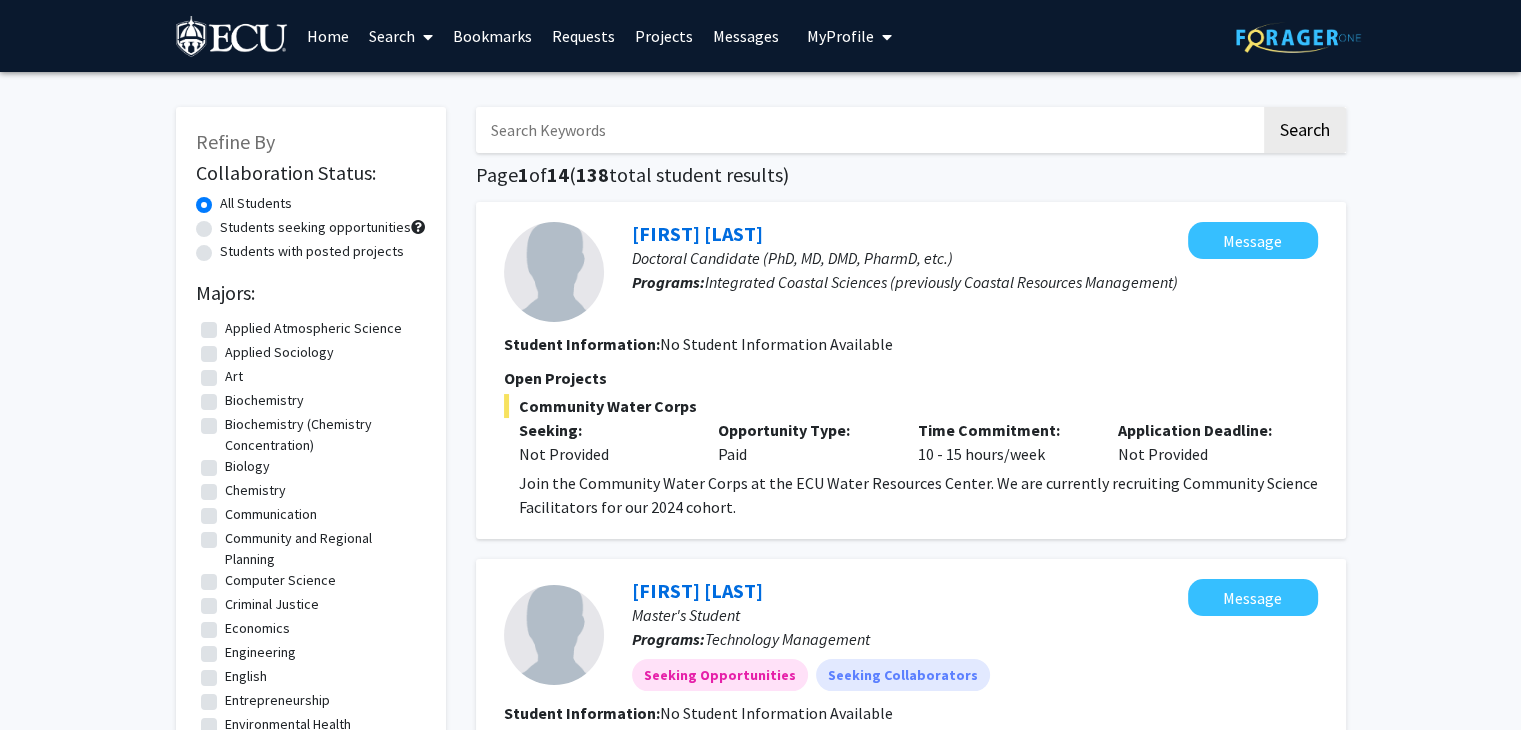 click on "Biochemistry (Chemistry Concentration)" 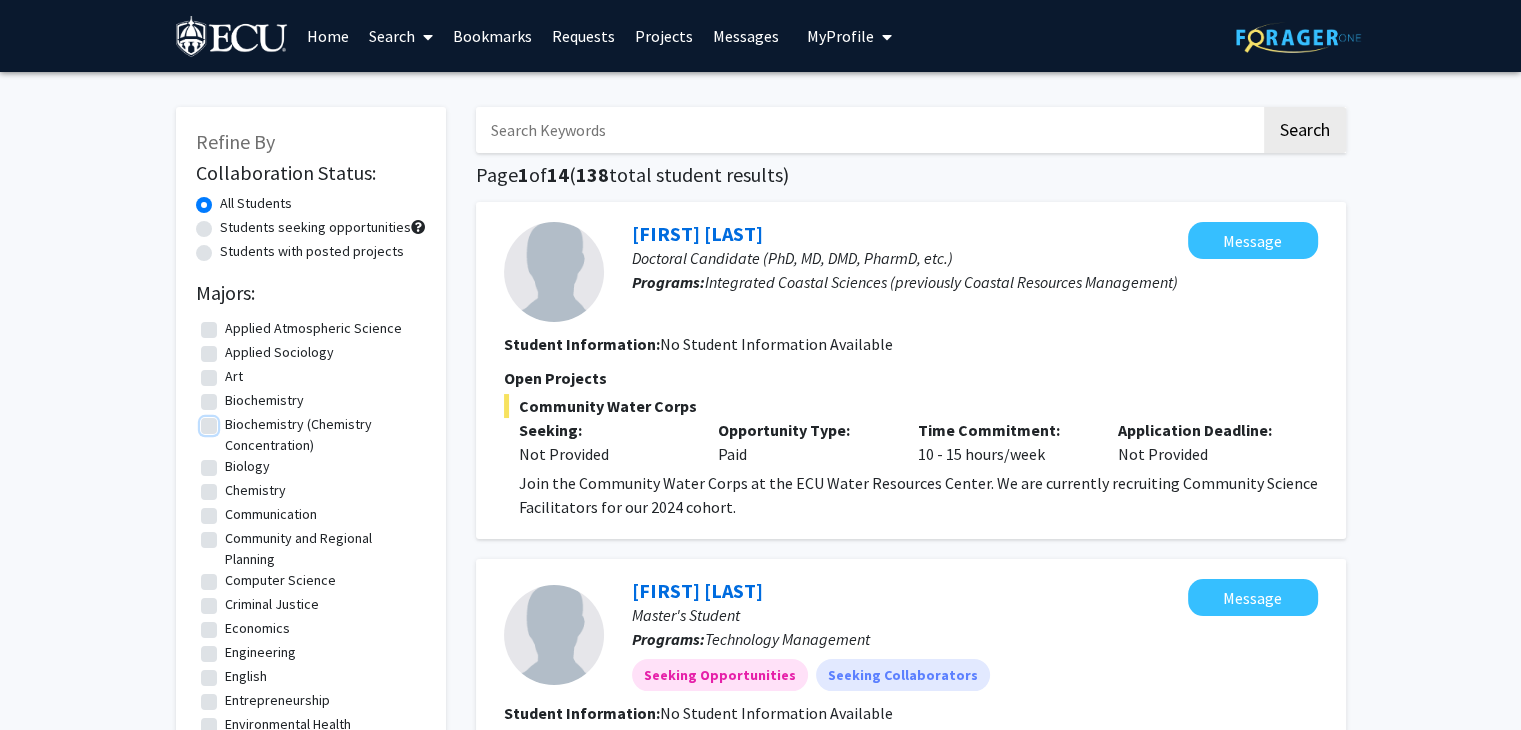 click on "Biochemistry (Chemistry Concentration)" at bounding box center [231, 420] 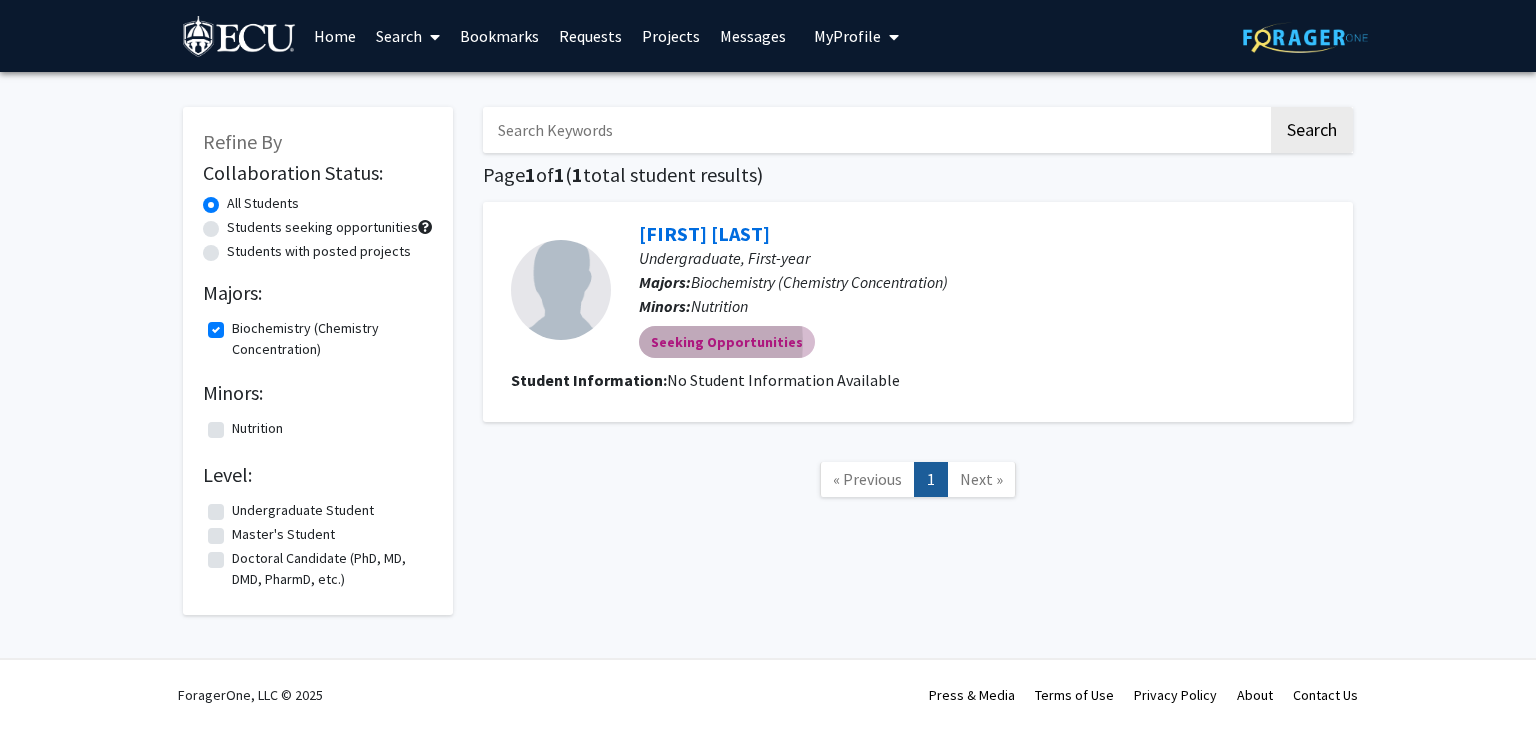 click on "Seeking Opportunities" at bounding box center [727, 342] 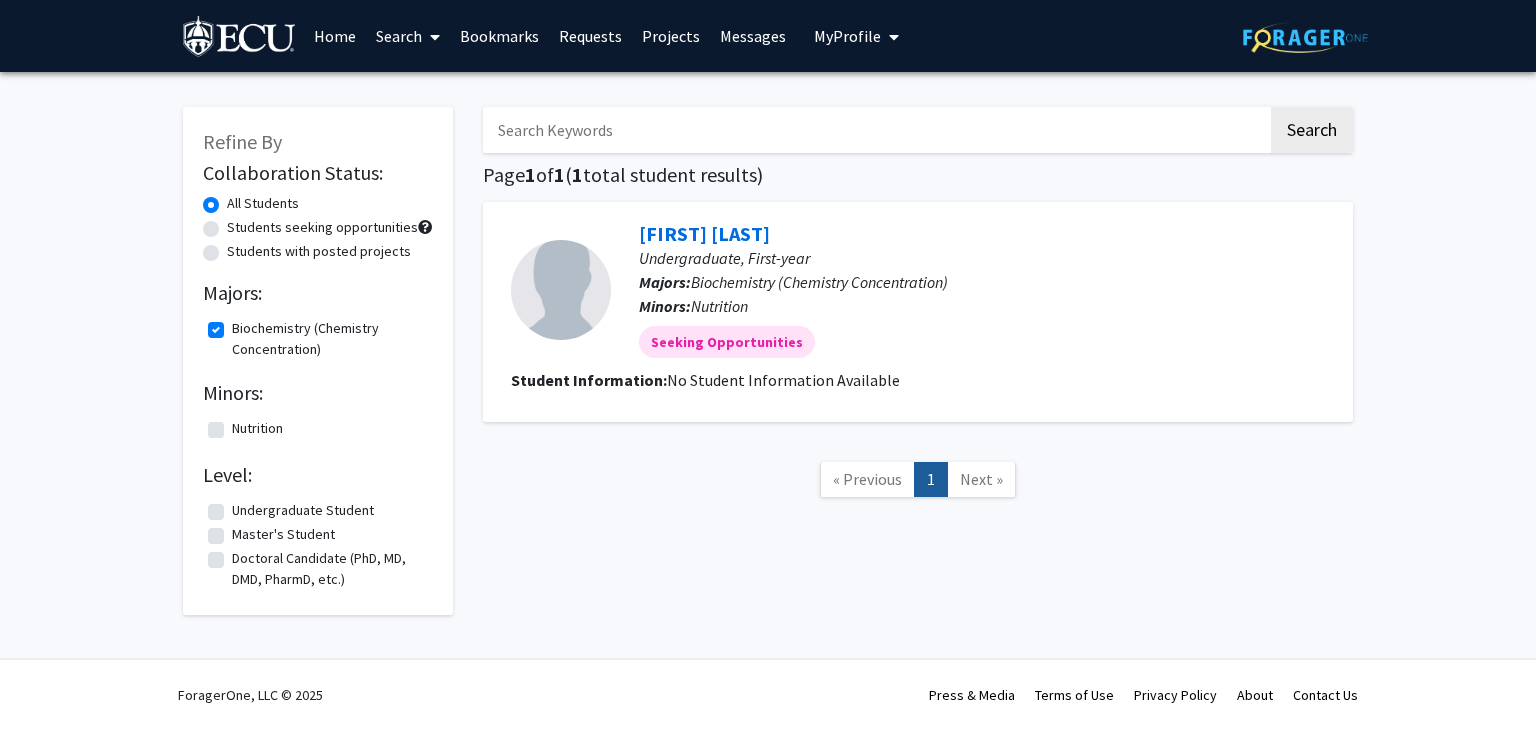 click on "Student Information:" 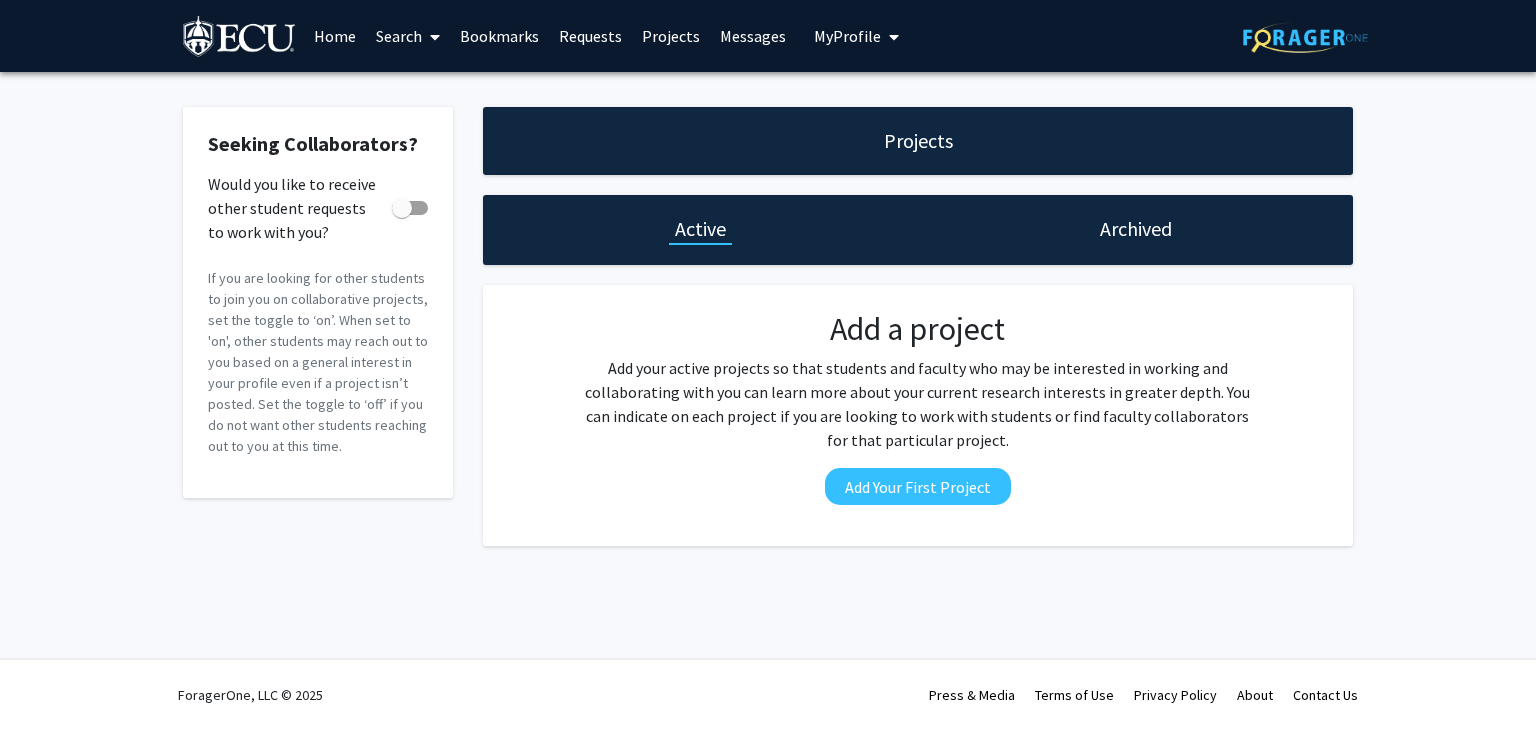 click on "My   Profile" at bounding box center (856, 36) 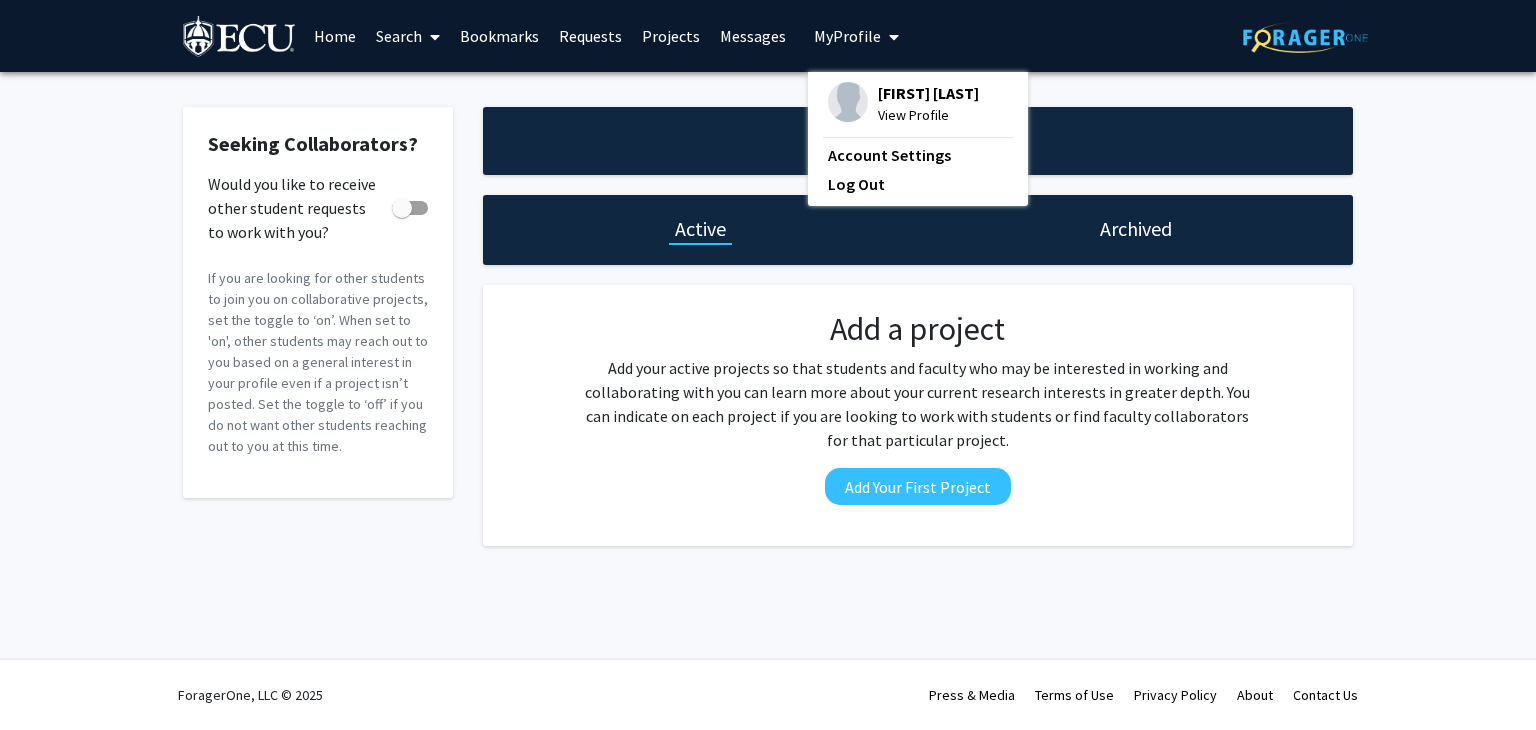 click at bounding box center (848, 102) 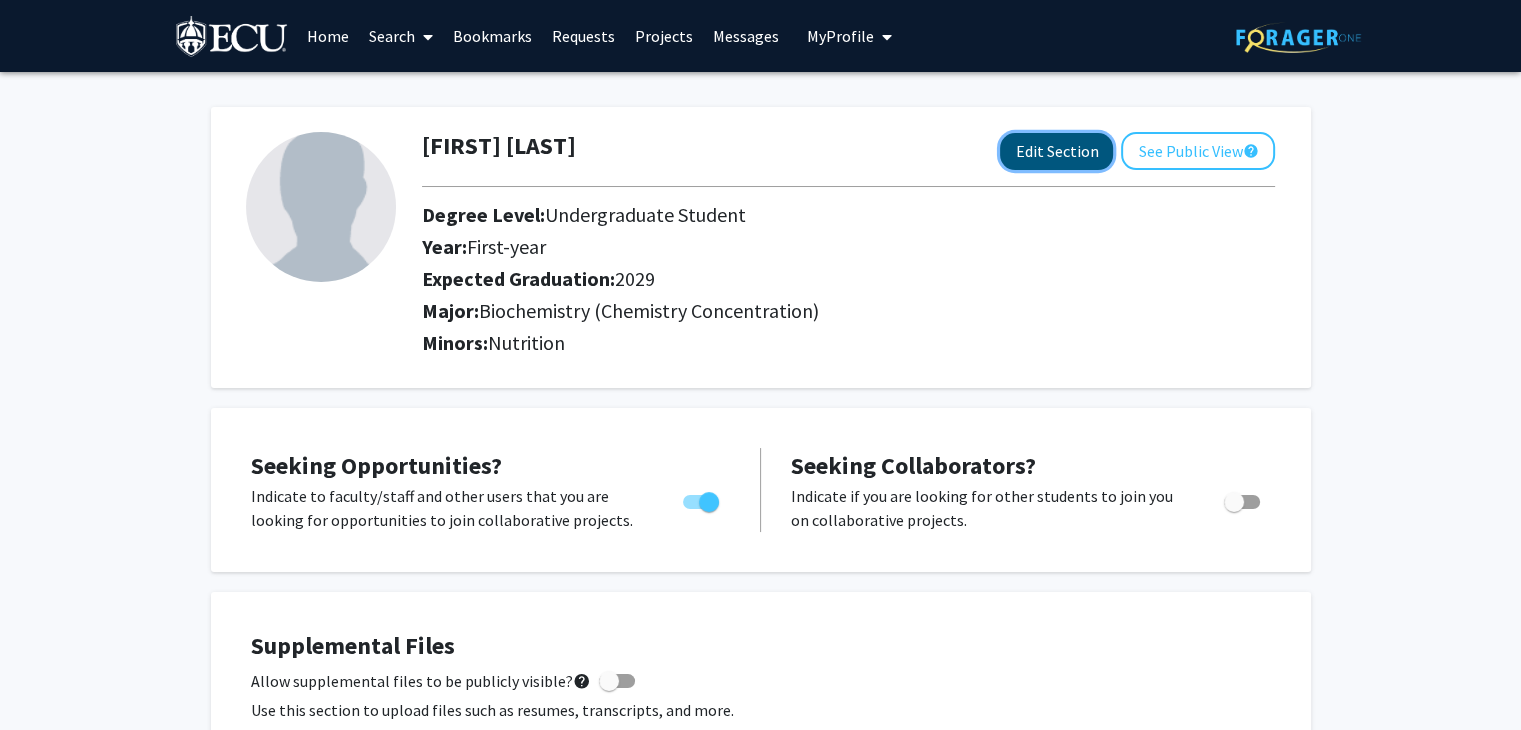 click on "Edit Section" 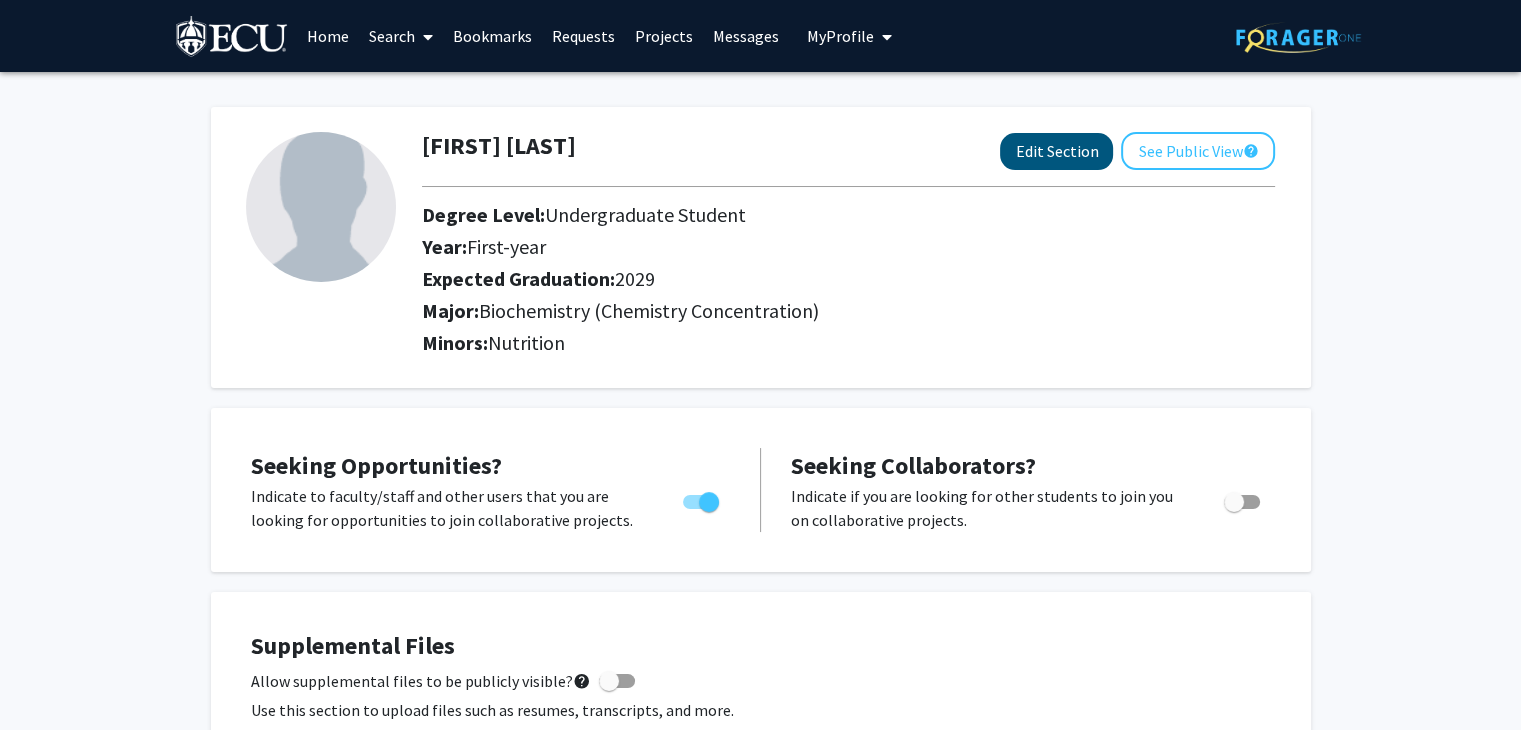 select on "first-year" 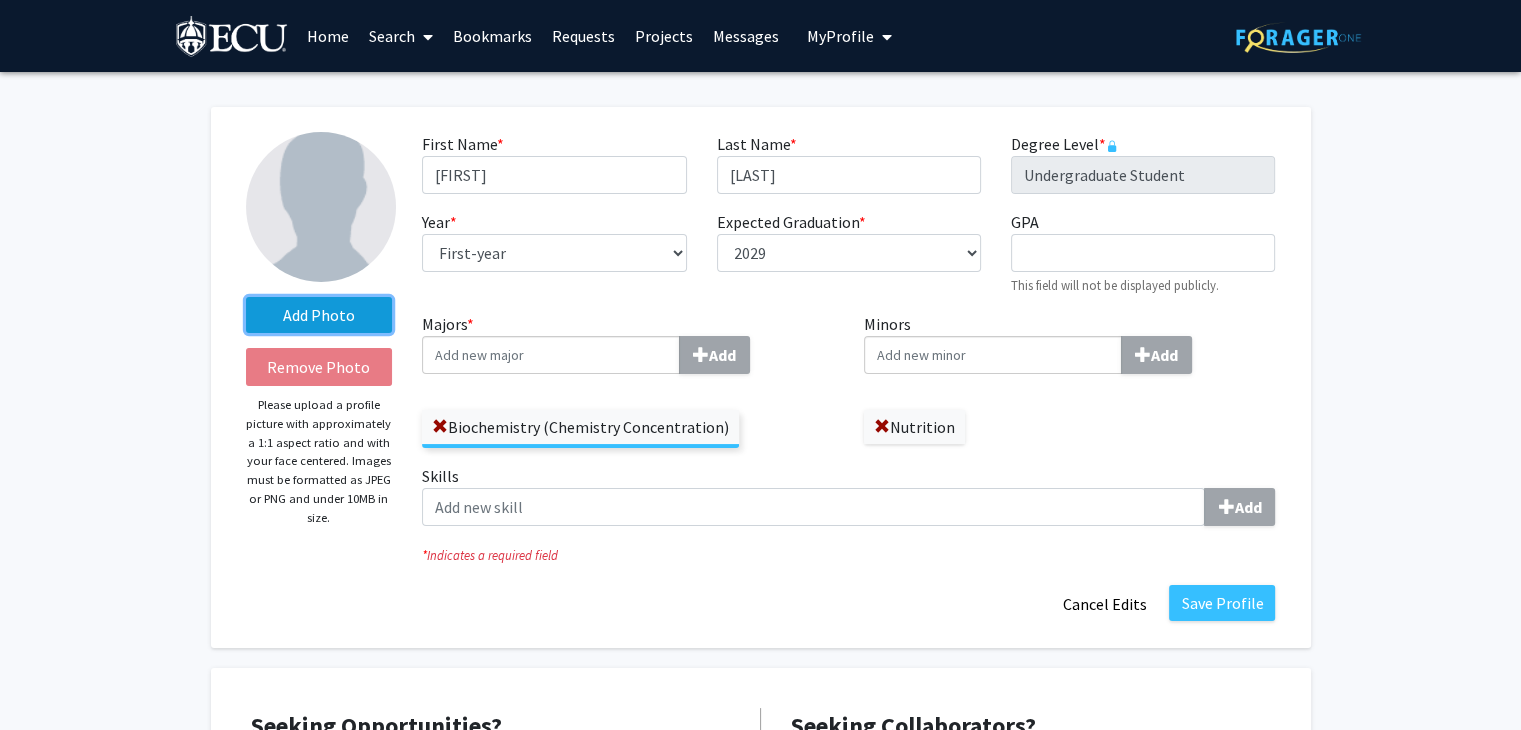 click on "Add Photo" 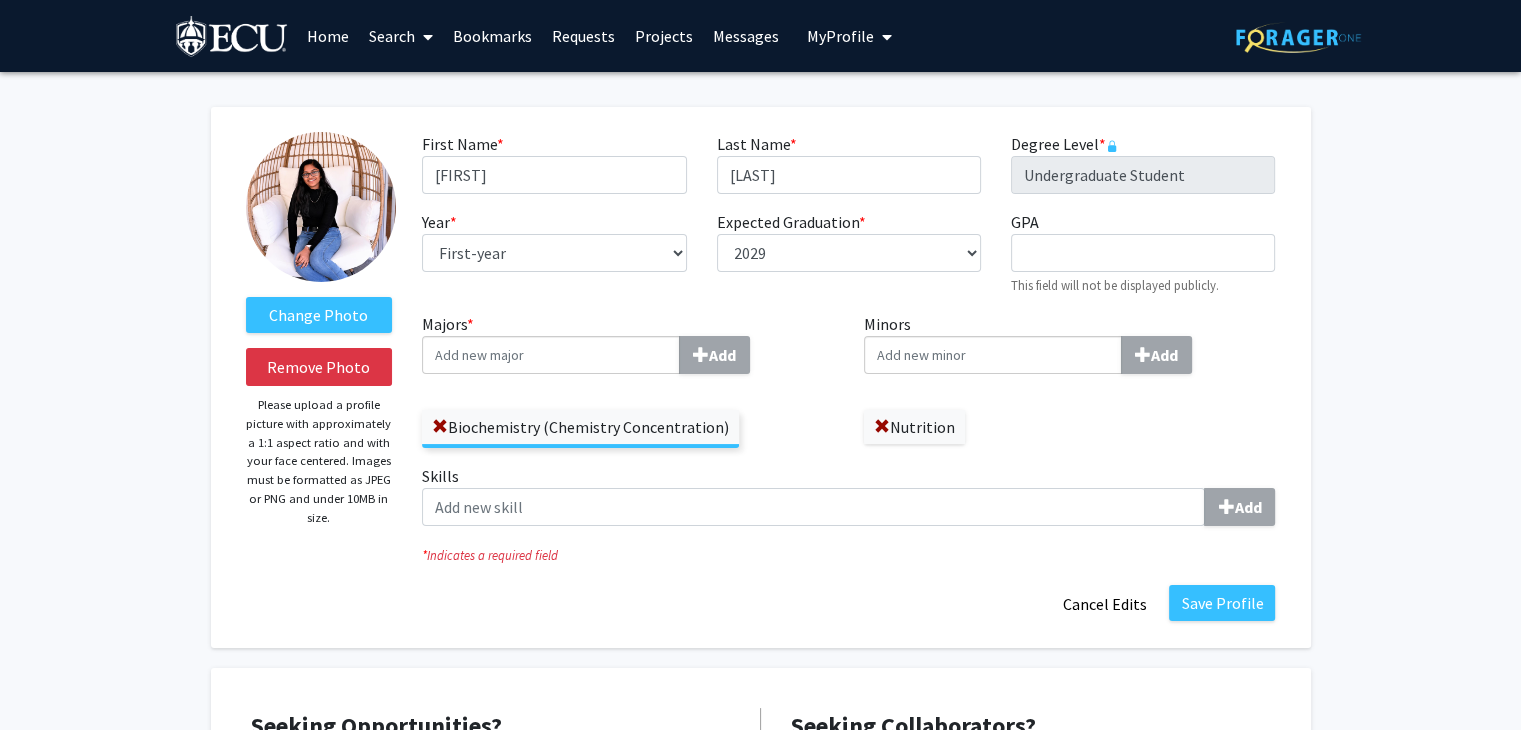 click on "Please upload a profile picture with approximately a 1:1 aspect ratio and with your face centered. Images must be formatted as JPEG or PNG and under 10MB in size." 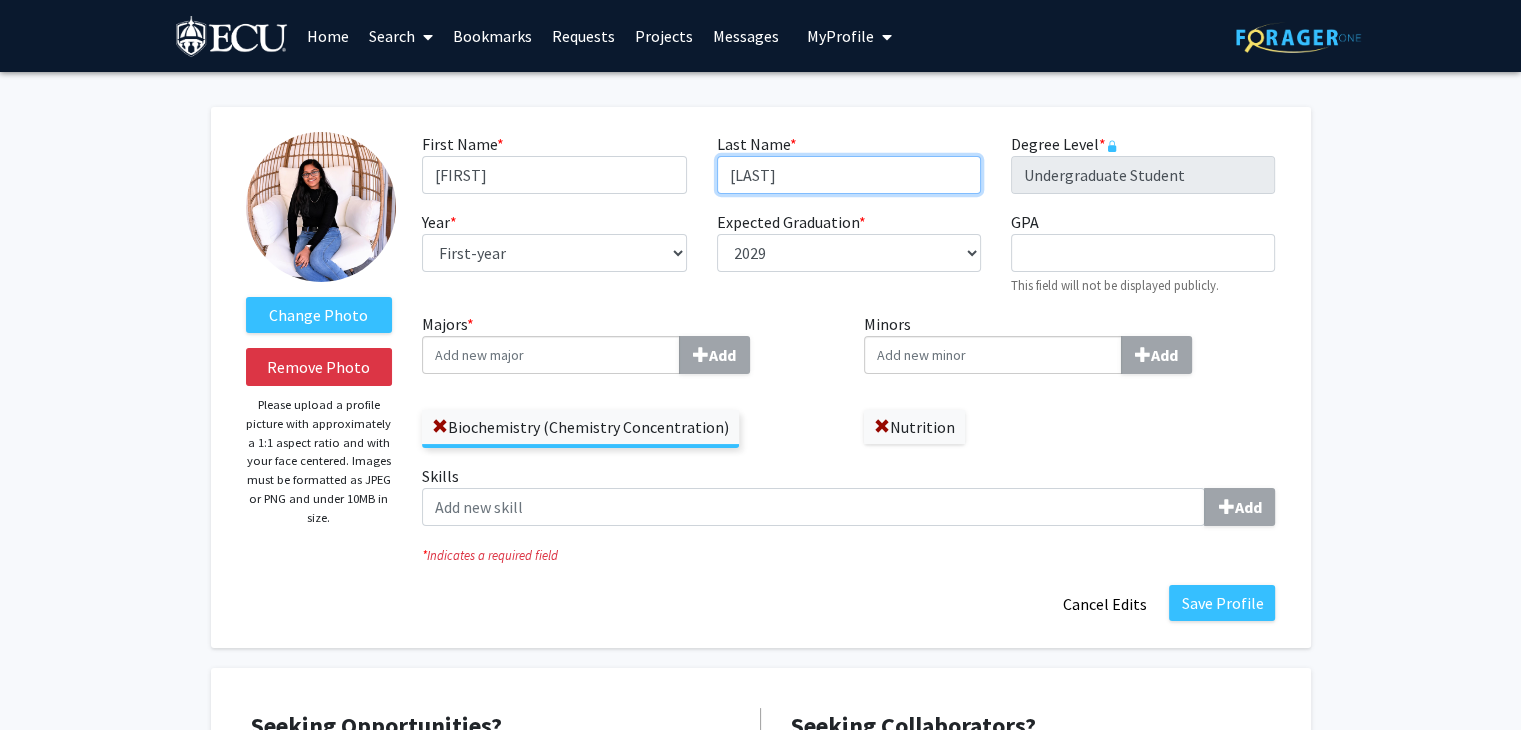 click on "[LAST]" at bounding box center (849, 175) 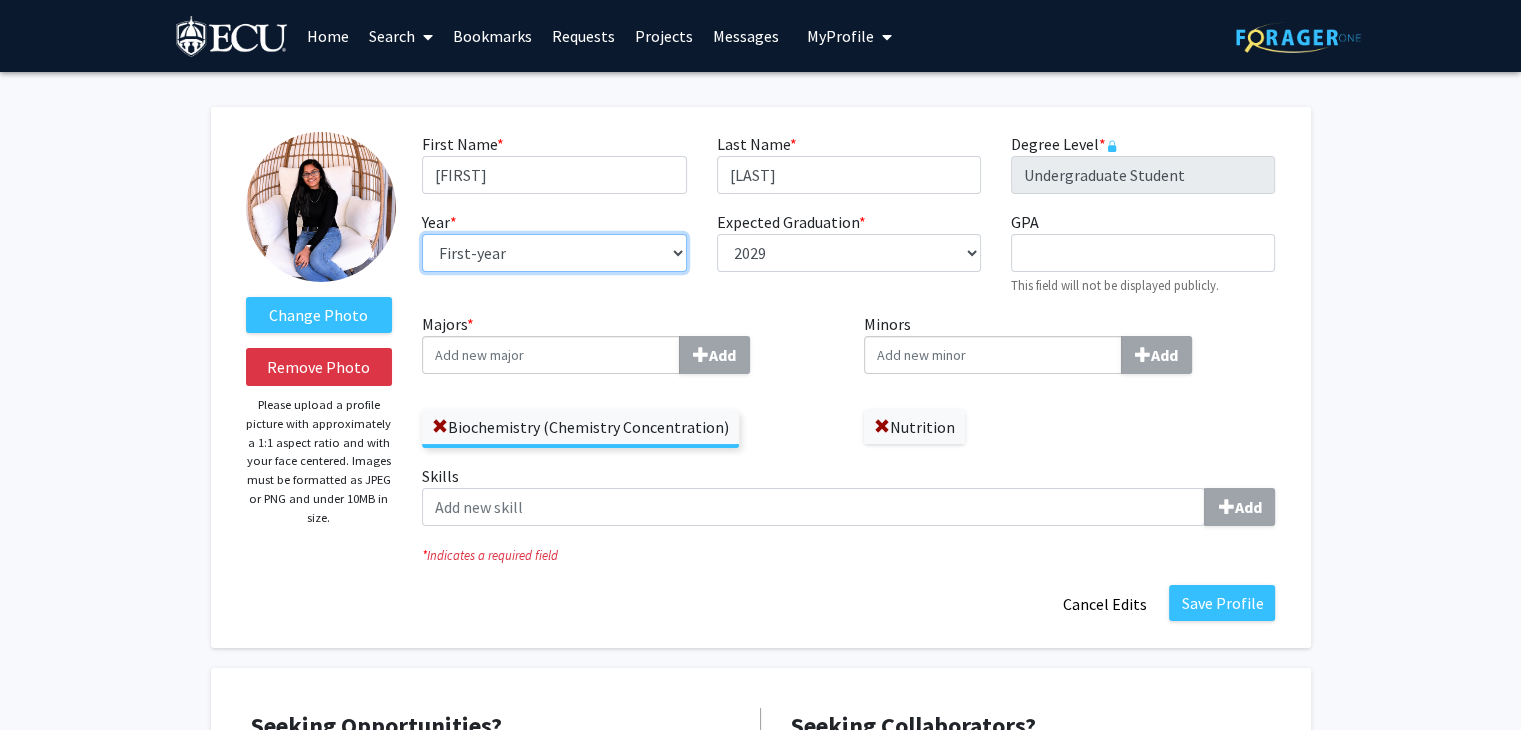 click on "---  First-year   Sophomore   Junior   Senior   Postbaccalaureate Certificate" at bounding box center (554, 253) 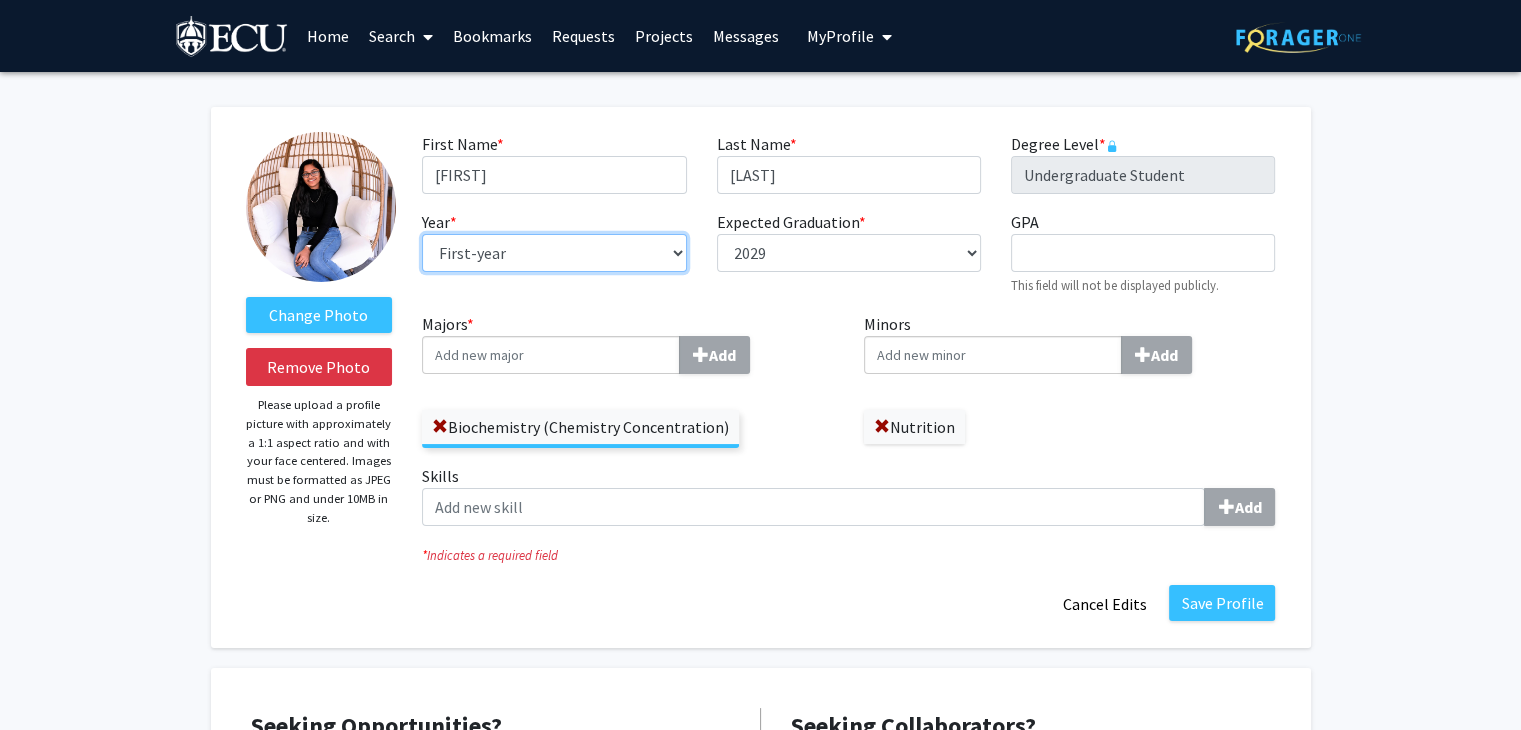 click on "---  First-year   Sophomore   Junior   Senior   Postbaccalaureate Certificate" at bounding box center (554, 253) 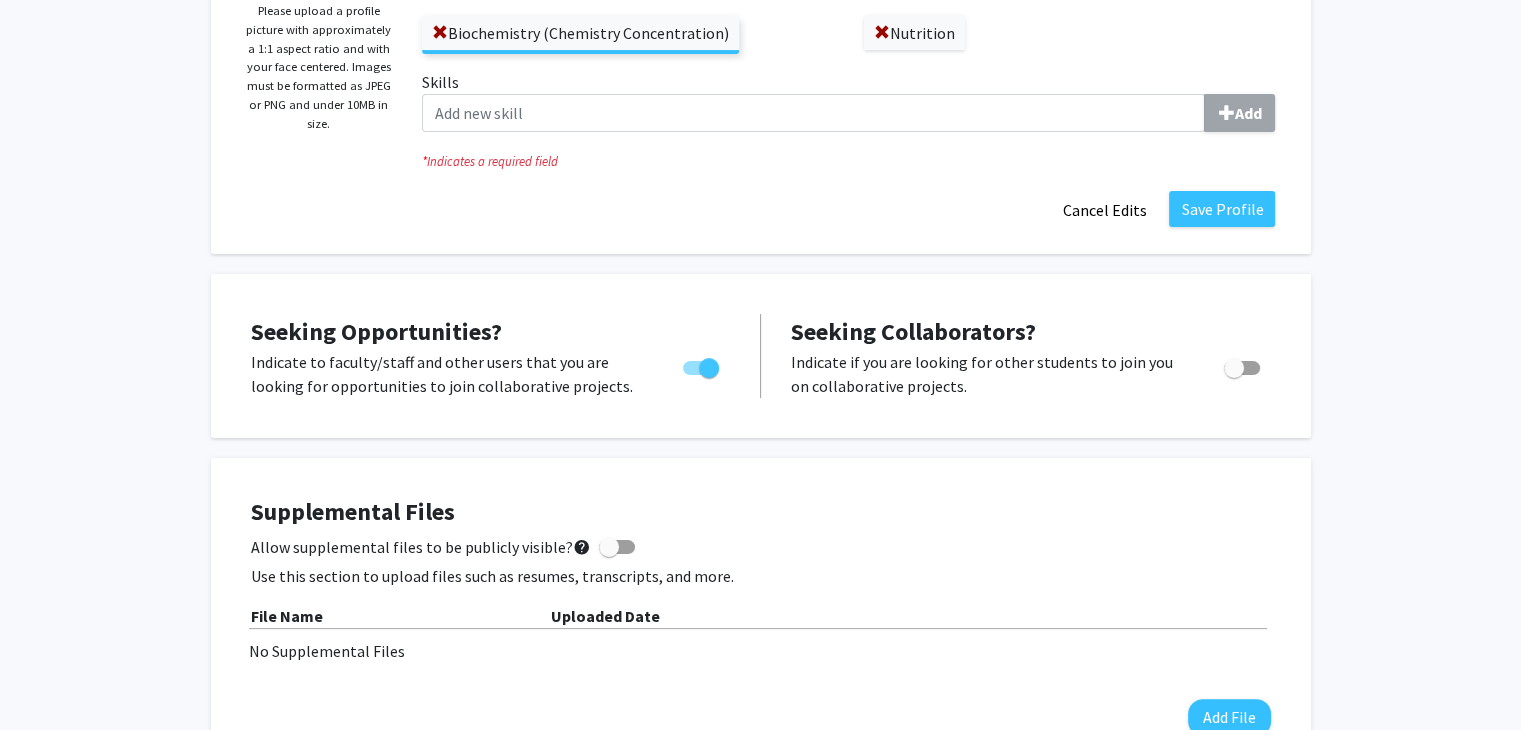 scroll, scrollTop: 294, scrollLeft: 0, axis: vertical 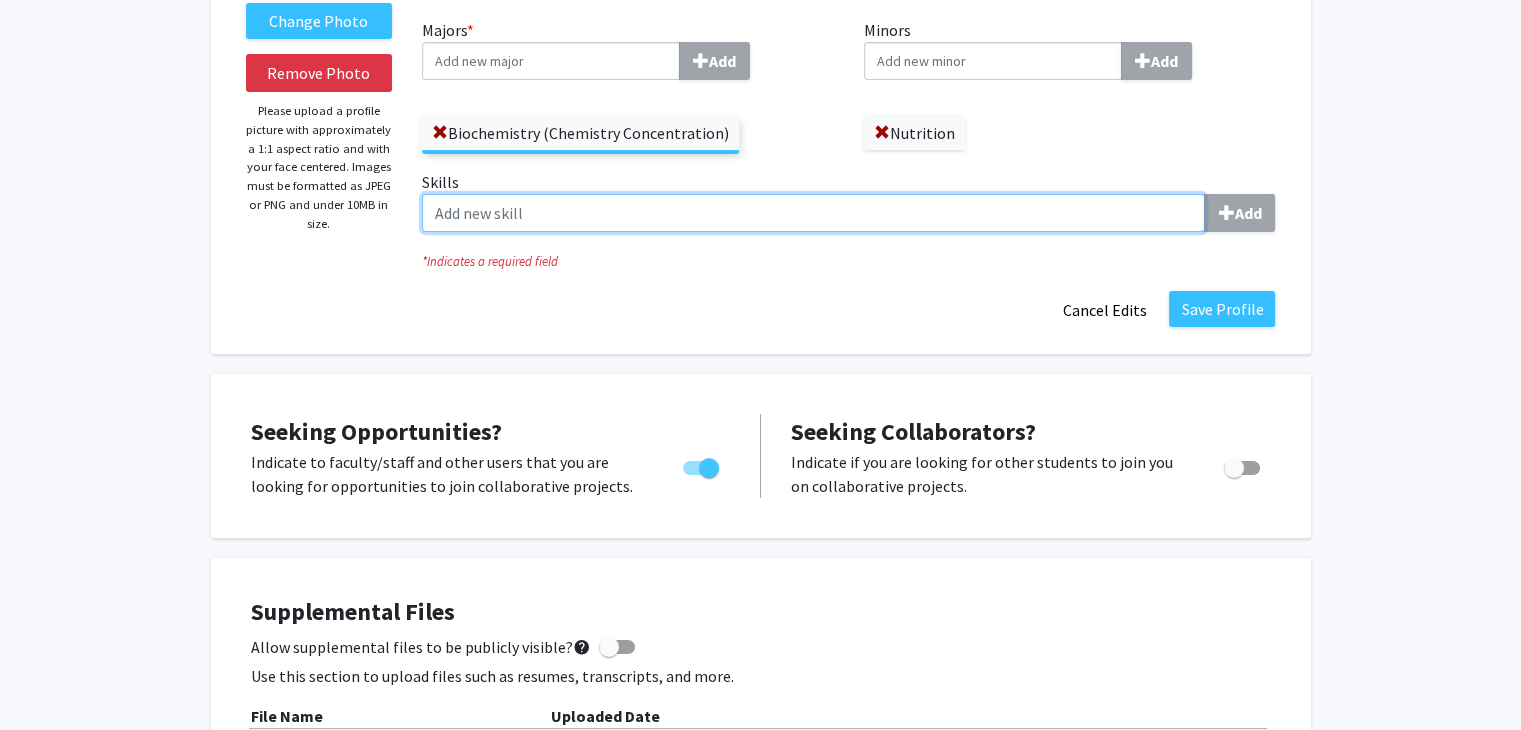 click on "Skills  Add" 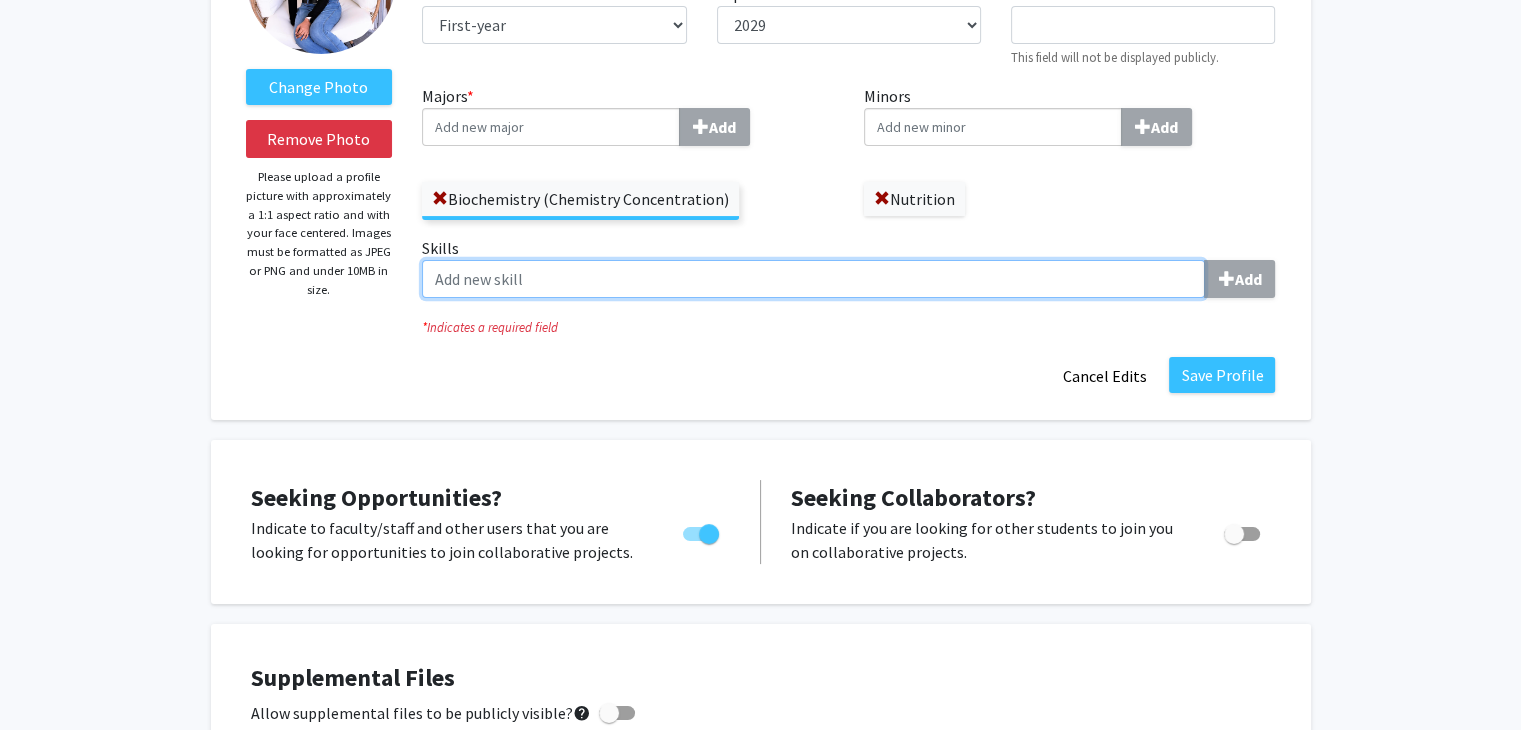 scroll, scrollTop: 94, scrollLeft: 0, axis: vertical 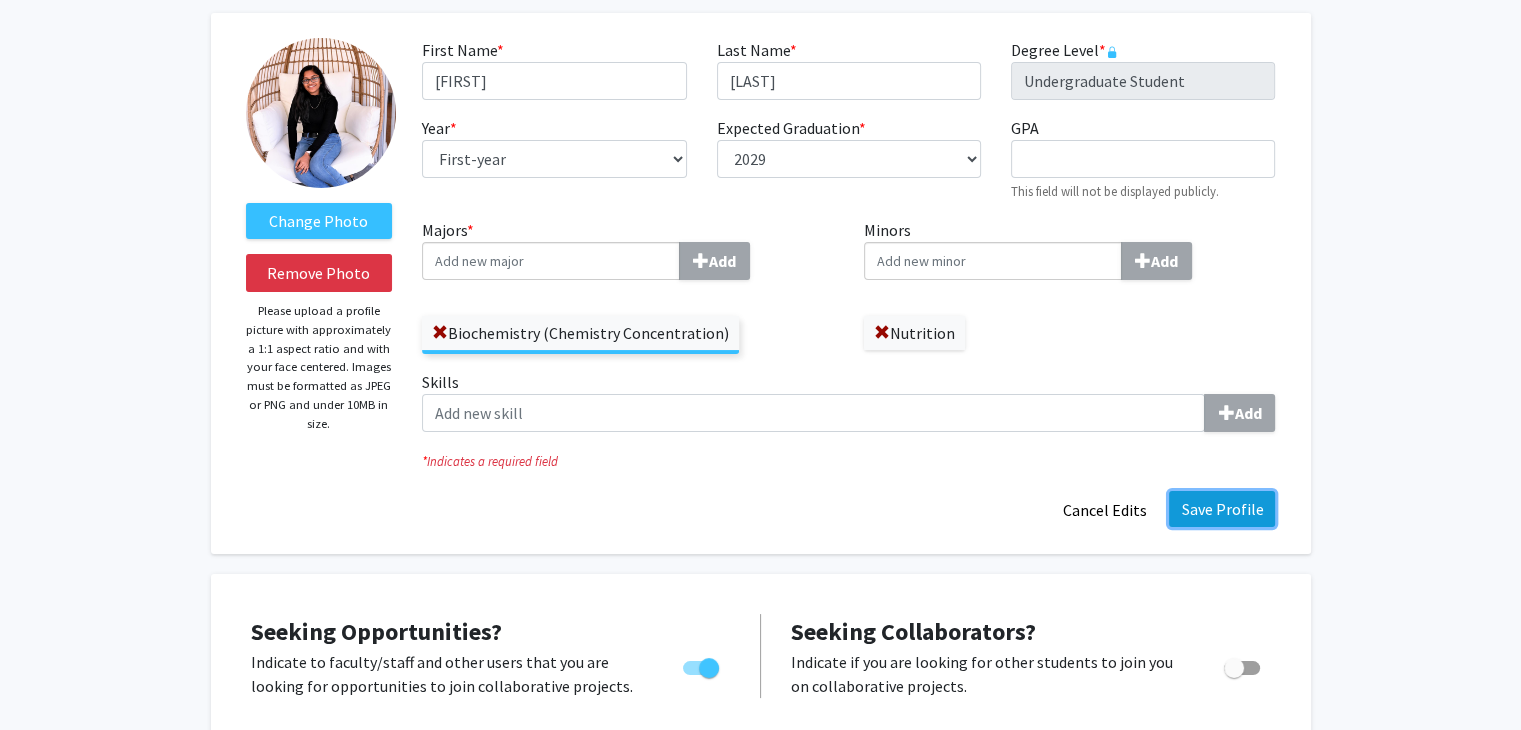 click on "Save Profile" 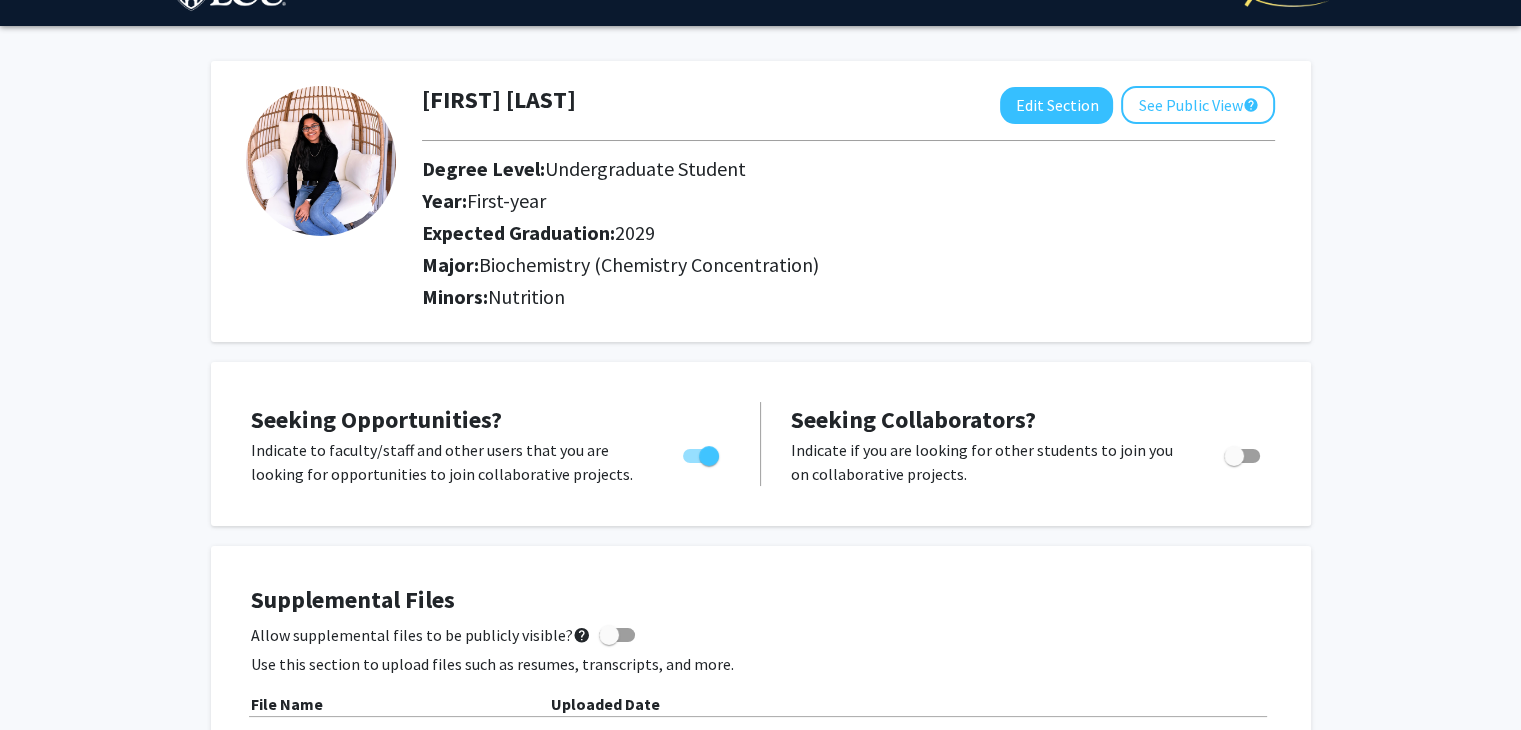 scroll, scrollTop: 0, scrollLeft: 0, axis: both 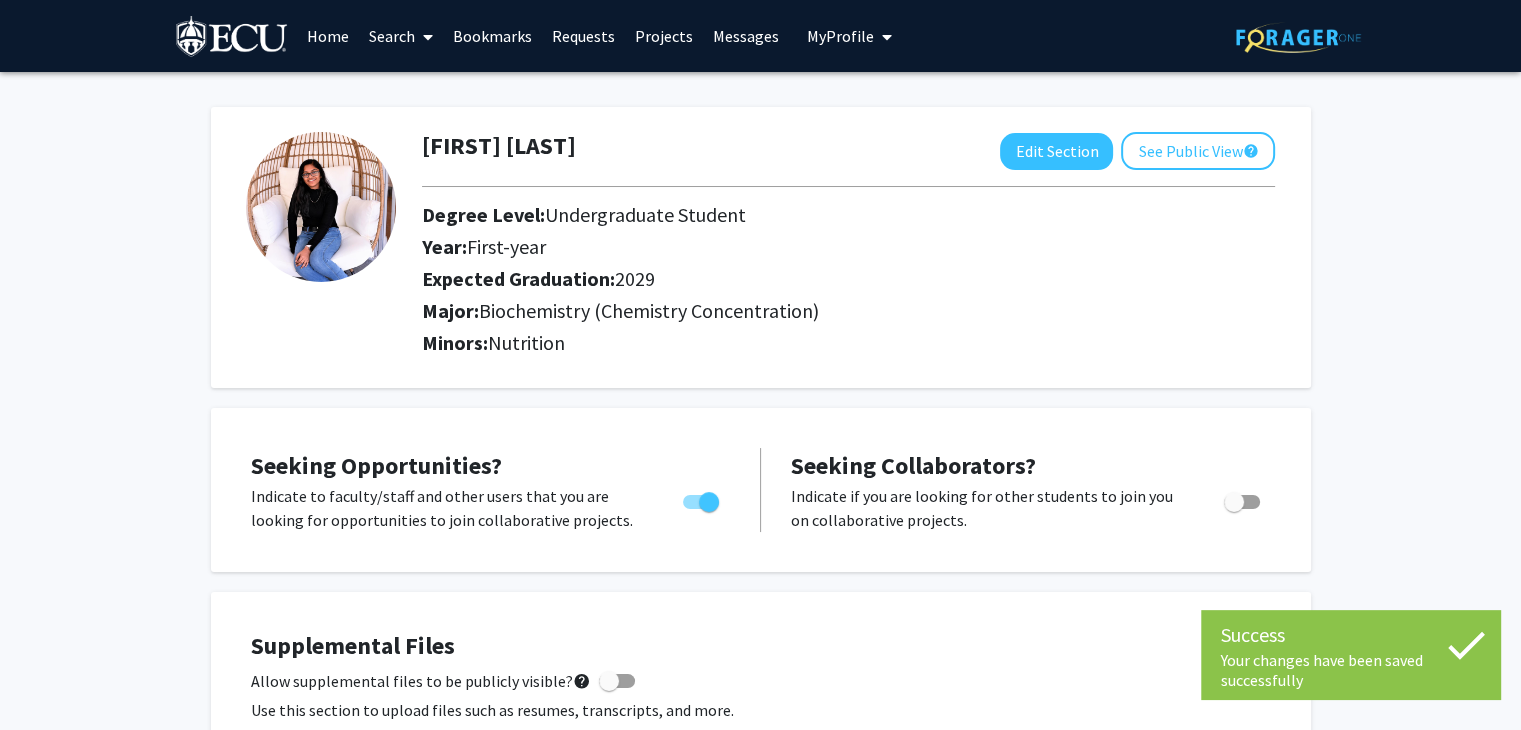 click 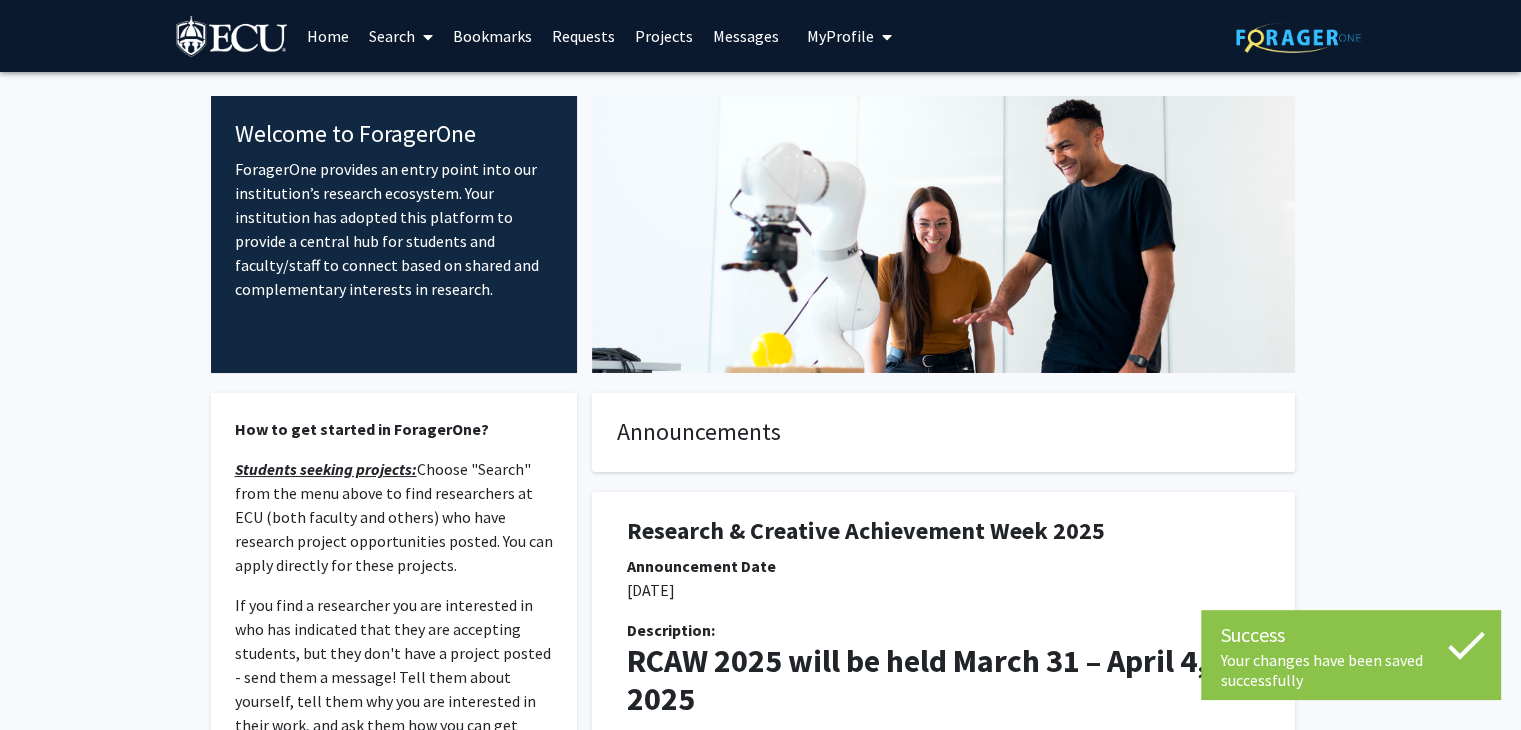 click on "Search" at bounding box center (401, 36) 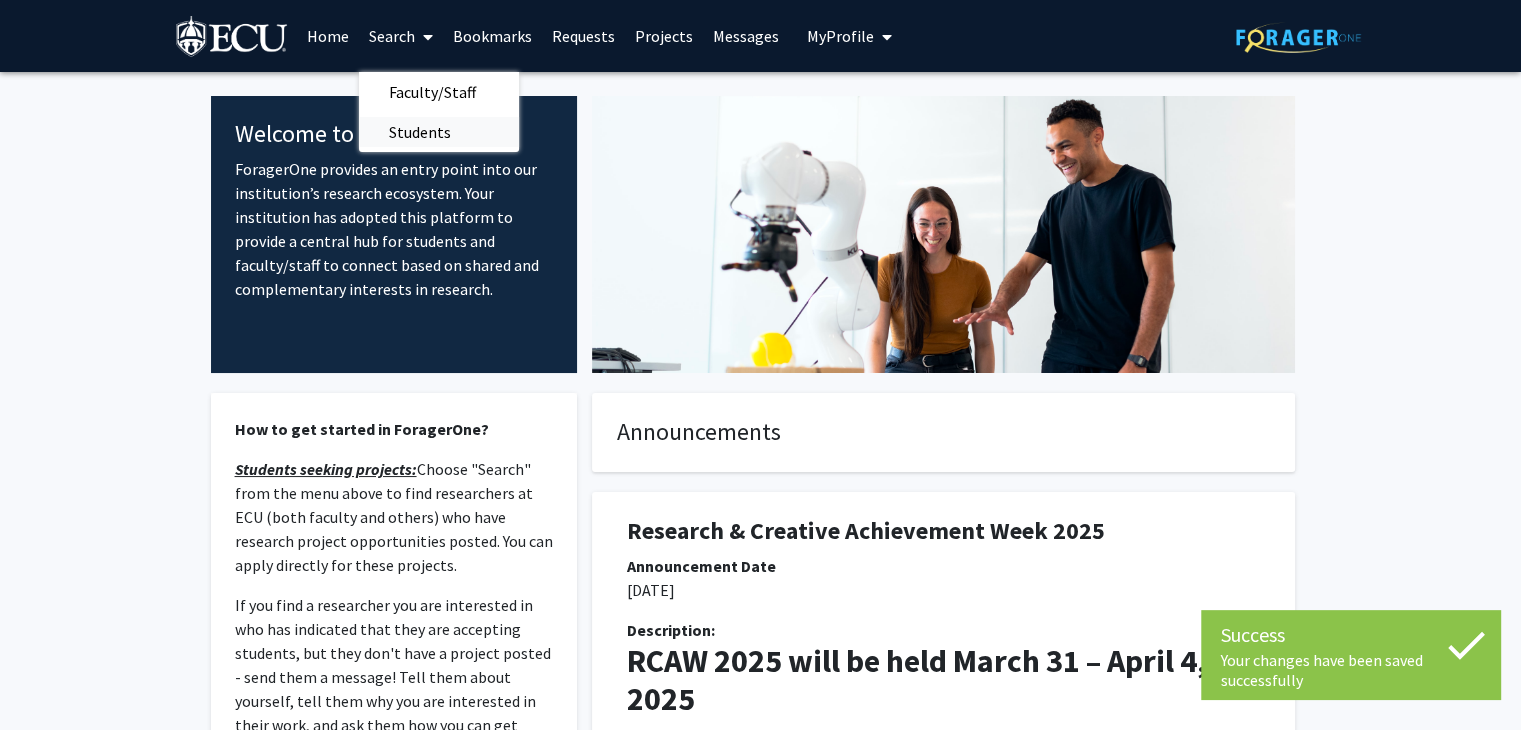 click on "Students" at bounding box center (420, 132) 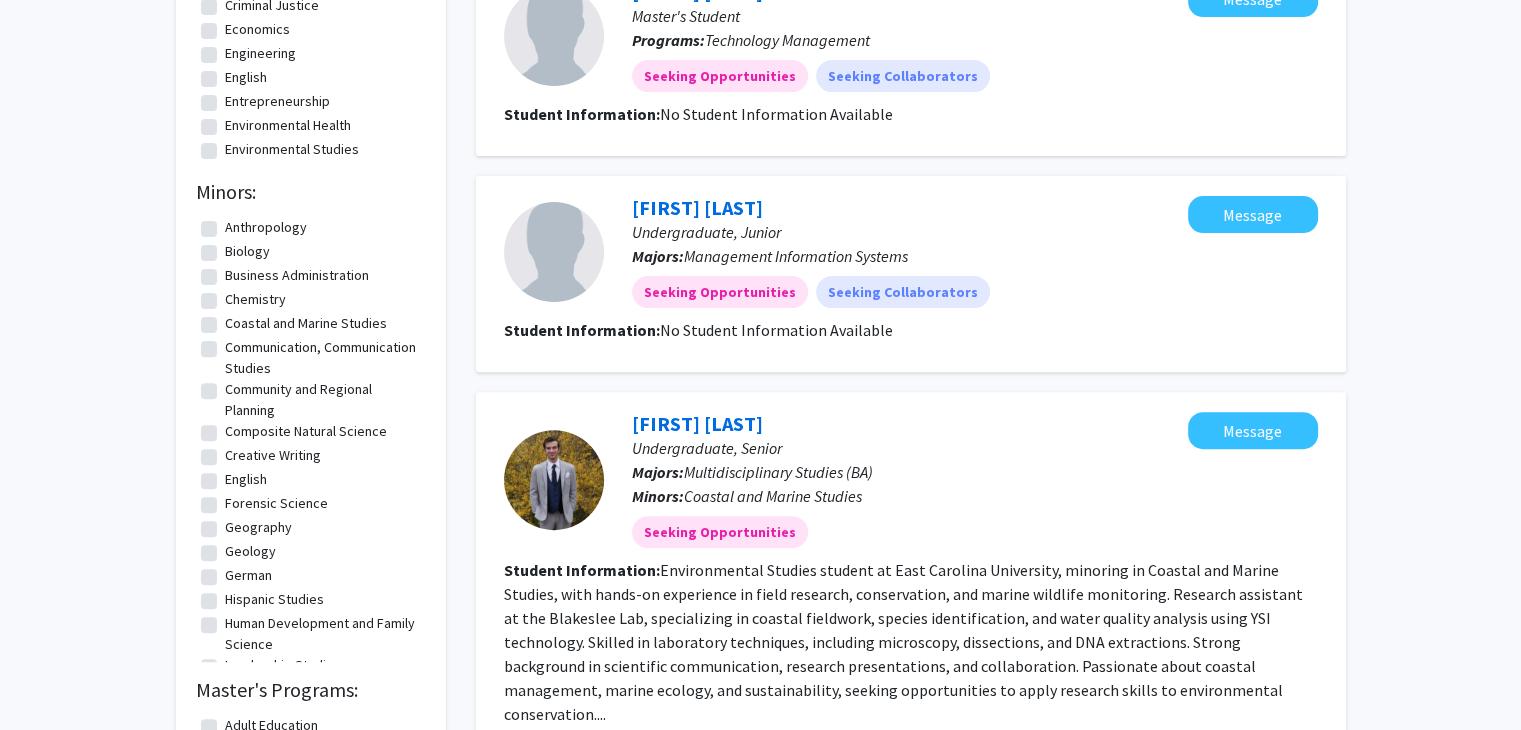 scroll, scrollTop: 600, scrollLeft: 0, axis: vertical 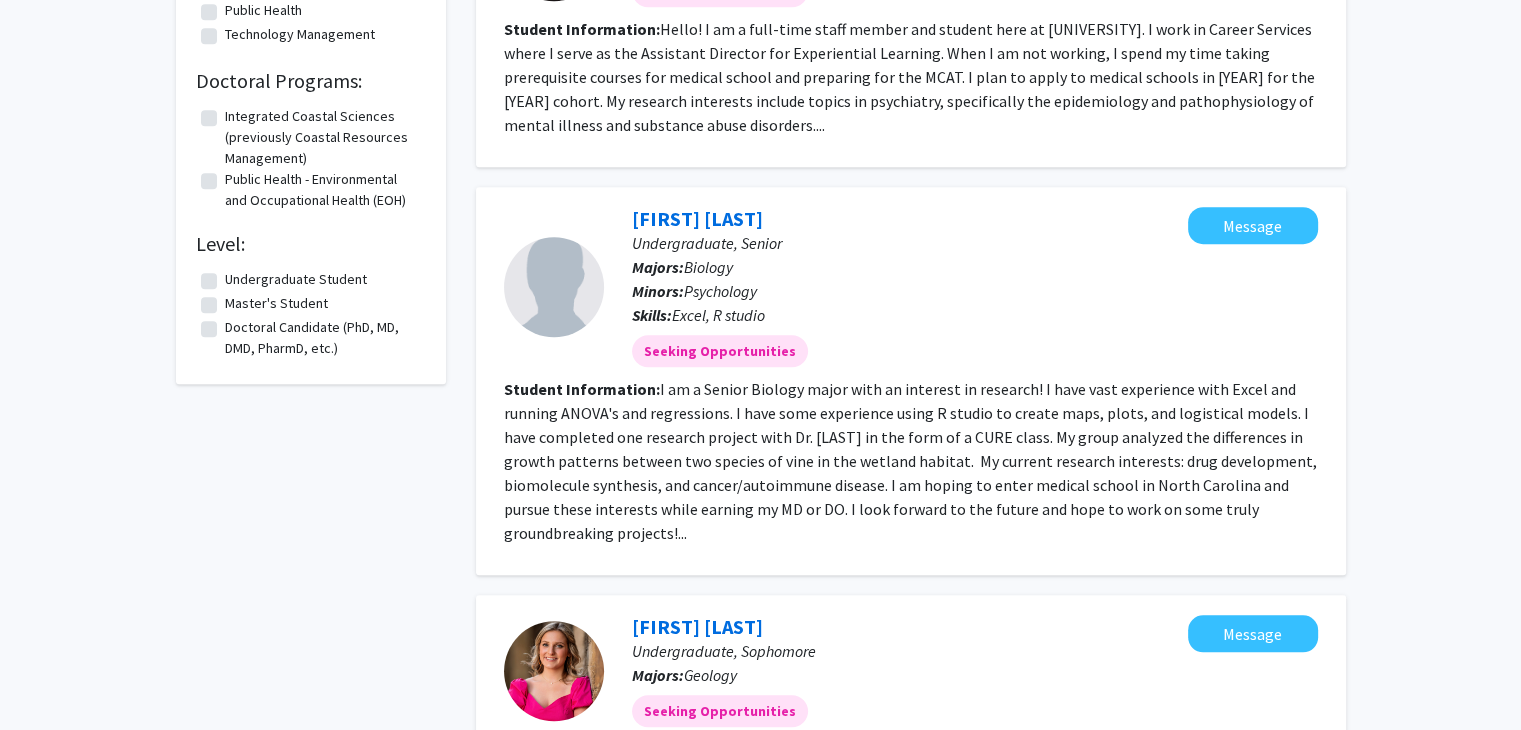 click on "Undergraduate Student" 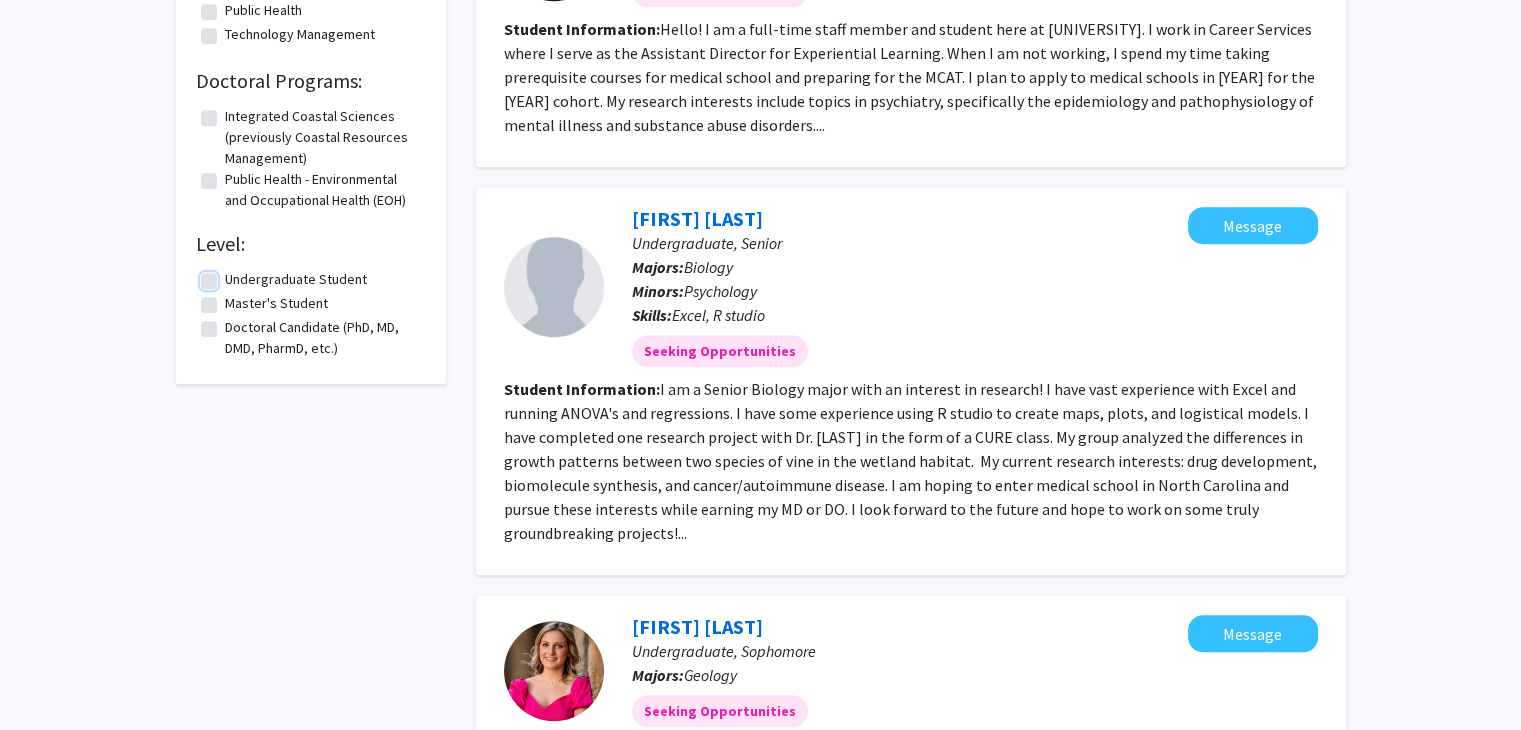 click on "Undergraduate Student" at bounding box center (231, 275) 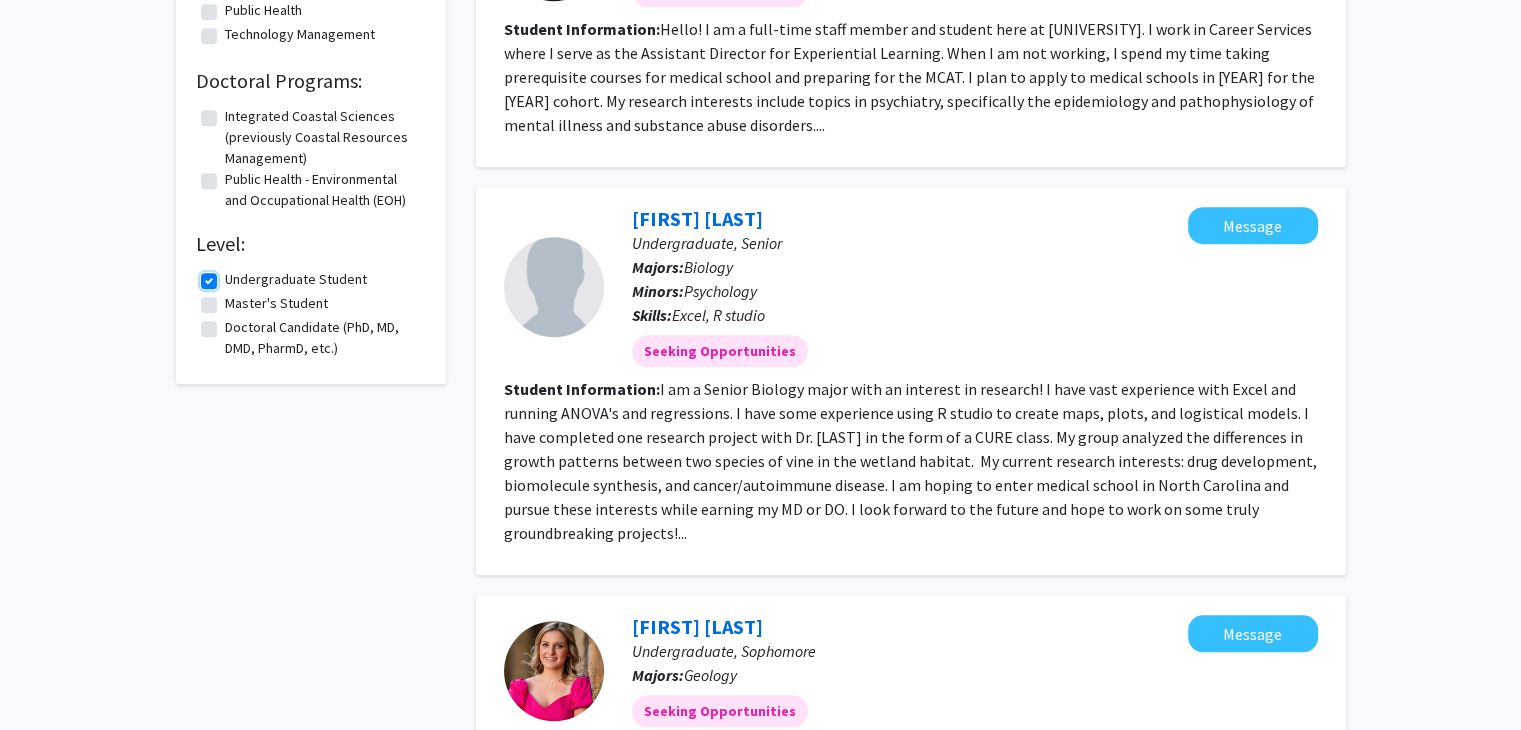 scroll, scrollTop: 0, scrollLeft: 0, axis: both 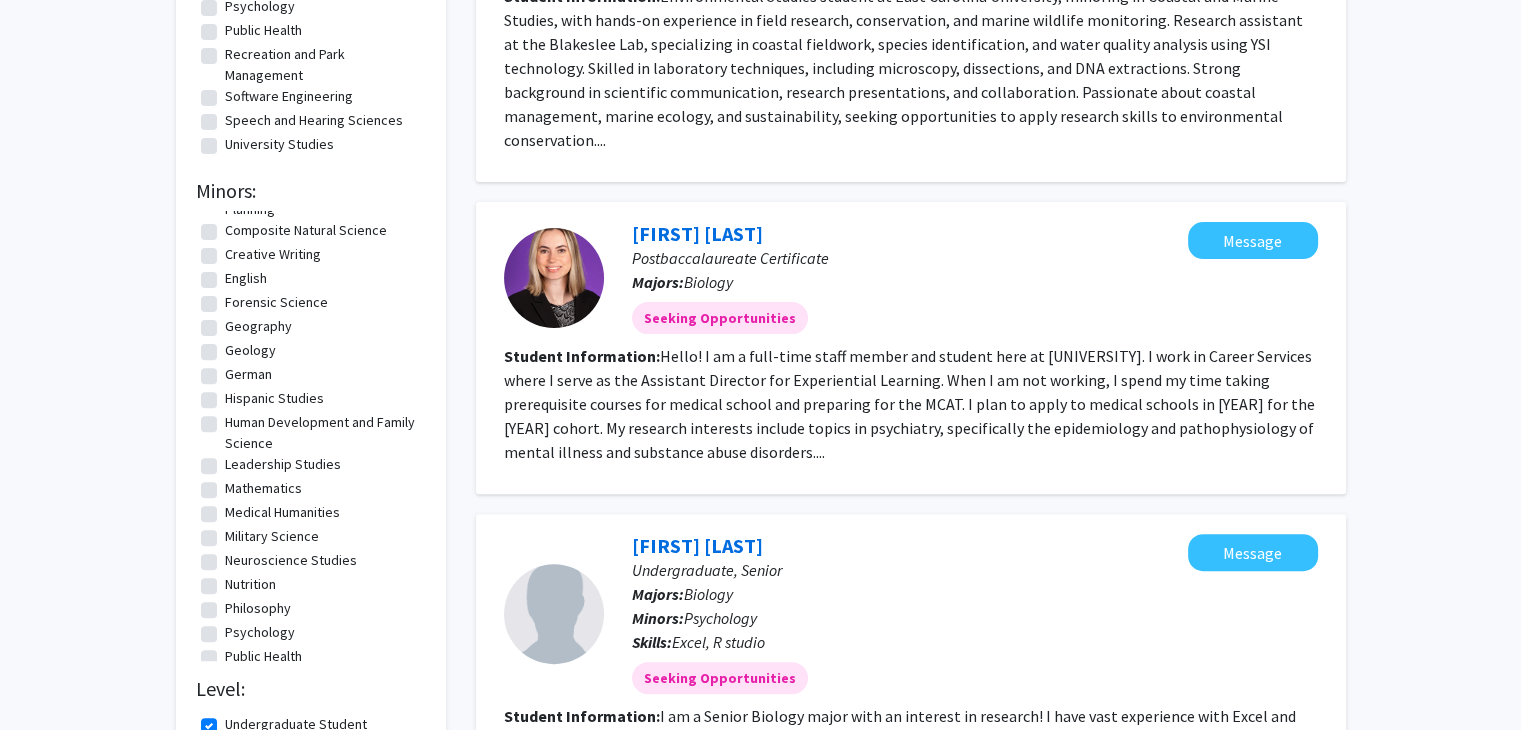click on "Nutrition" 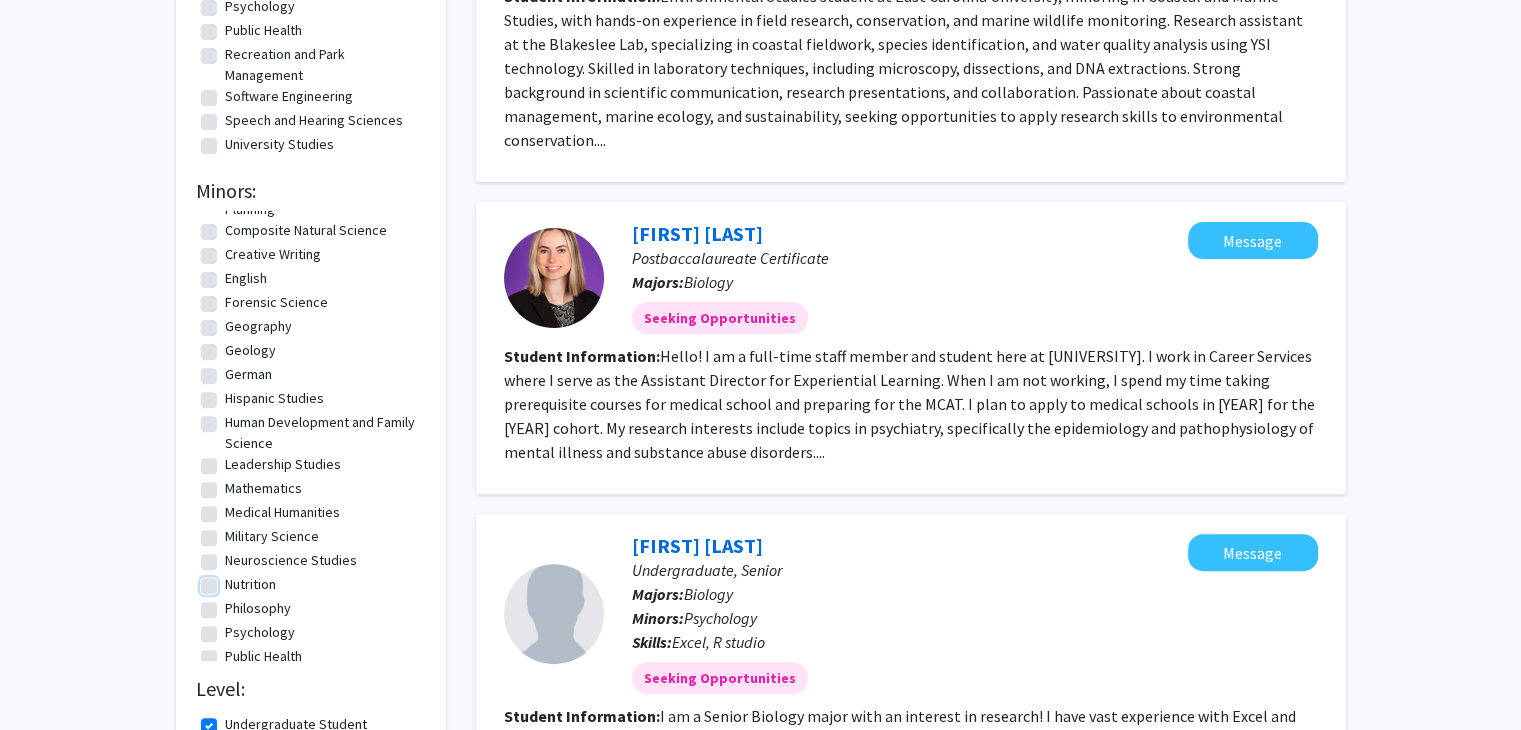 click on "Nutrition" at bounding box center (231, 580) 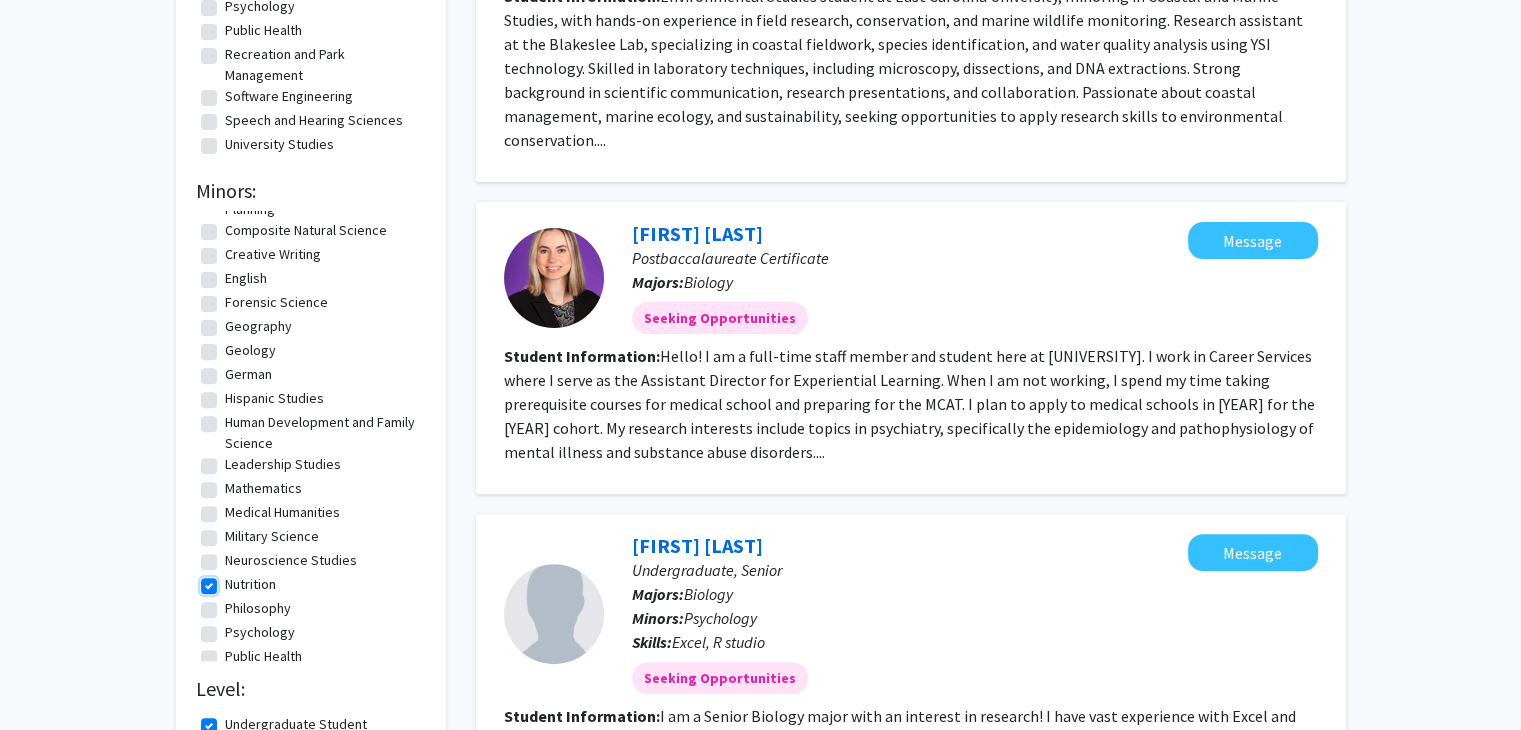 scroll, scrollTop: 0, scrollLeft: 0, axis: both 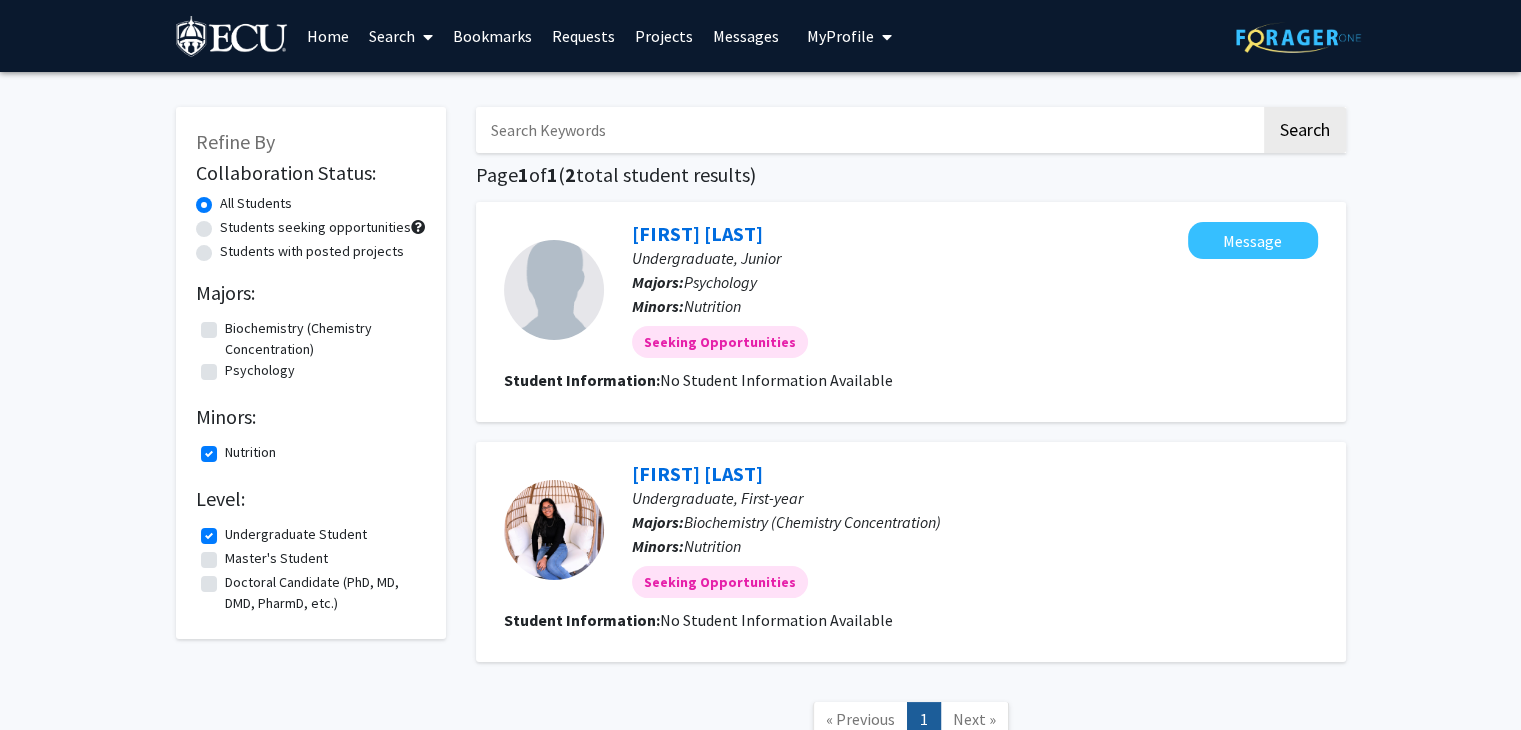 click on "Undergraduate, Junior" 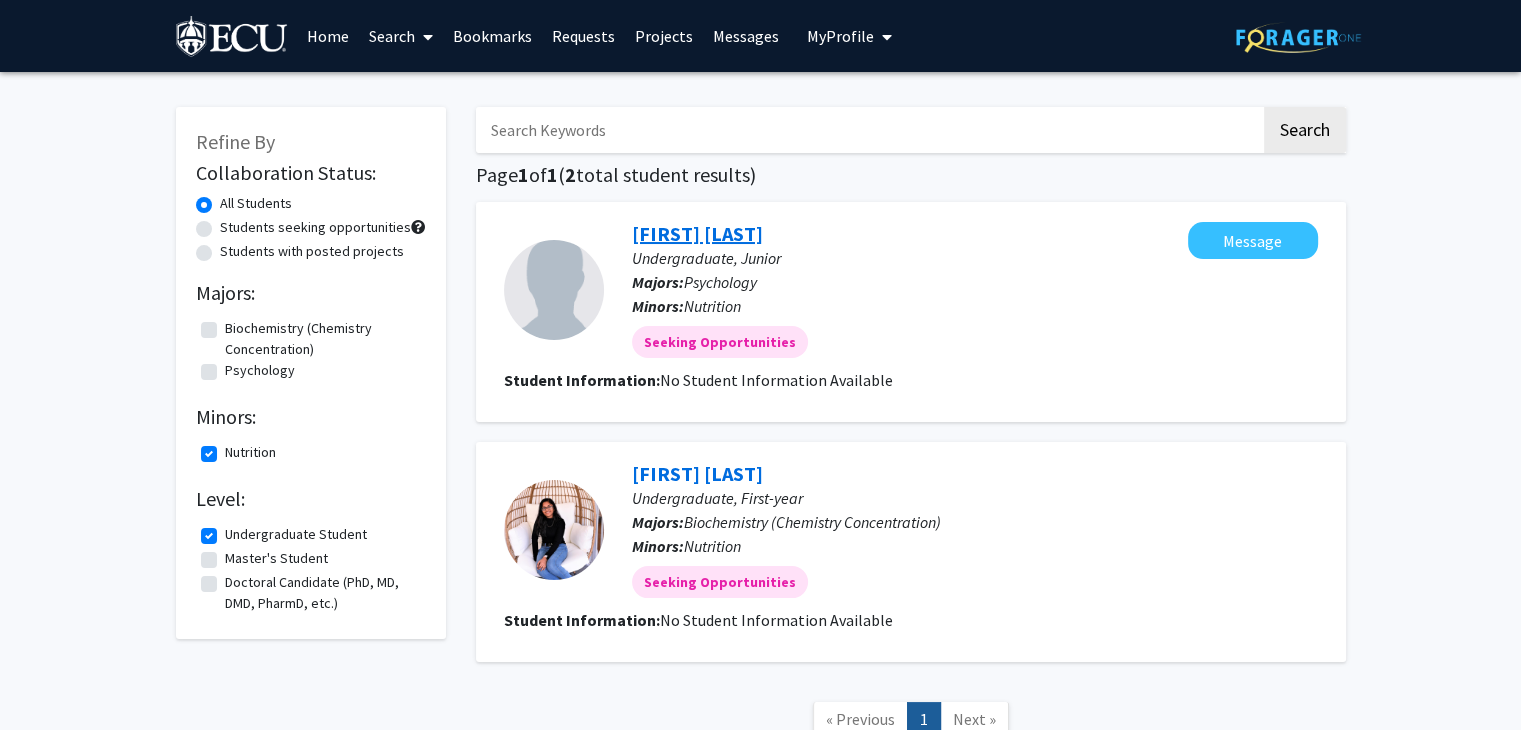 click on "[FIRST] [LAST]" 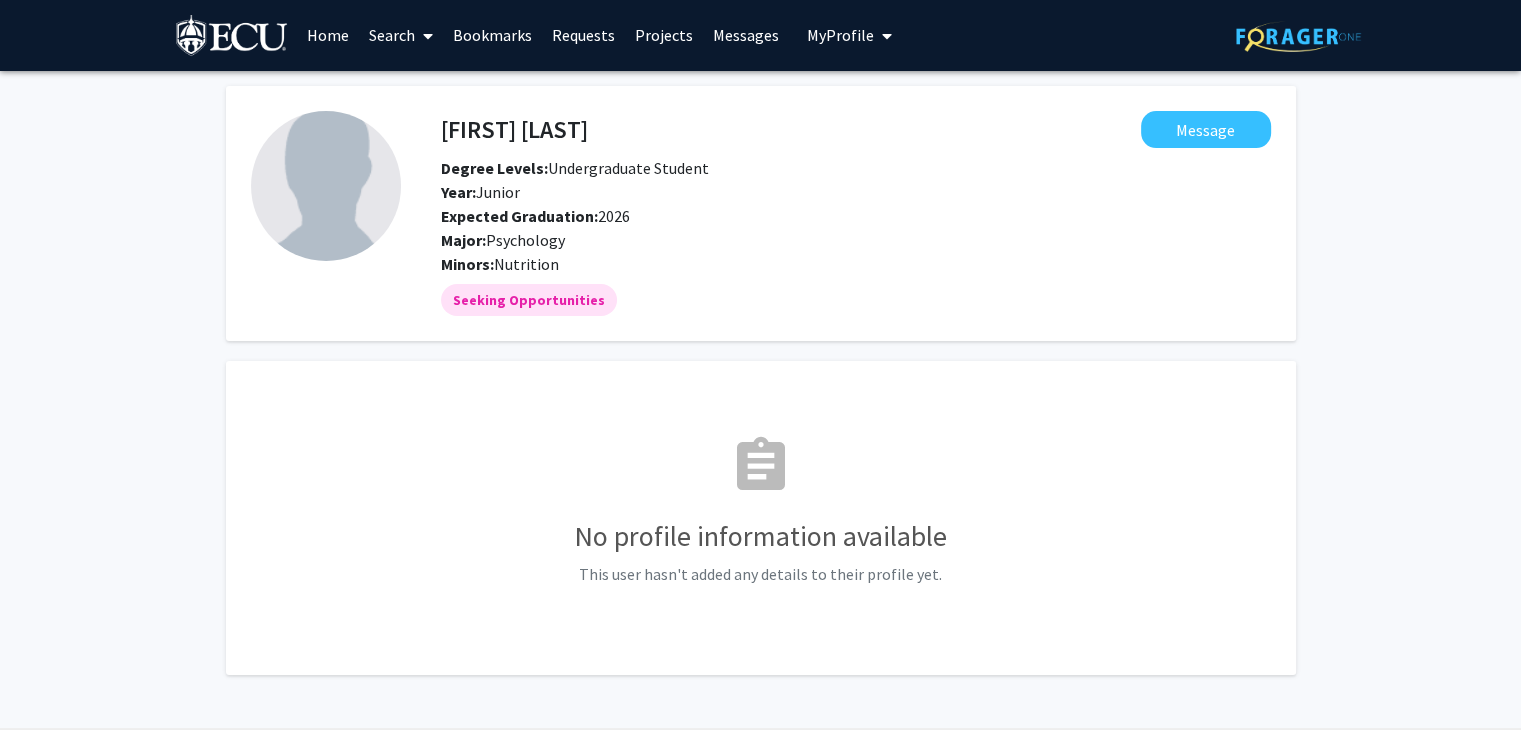 scroll, scrollTop: 0, scrollLeft: 0, axis: both 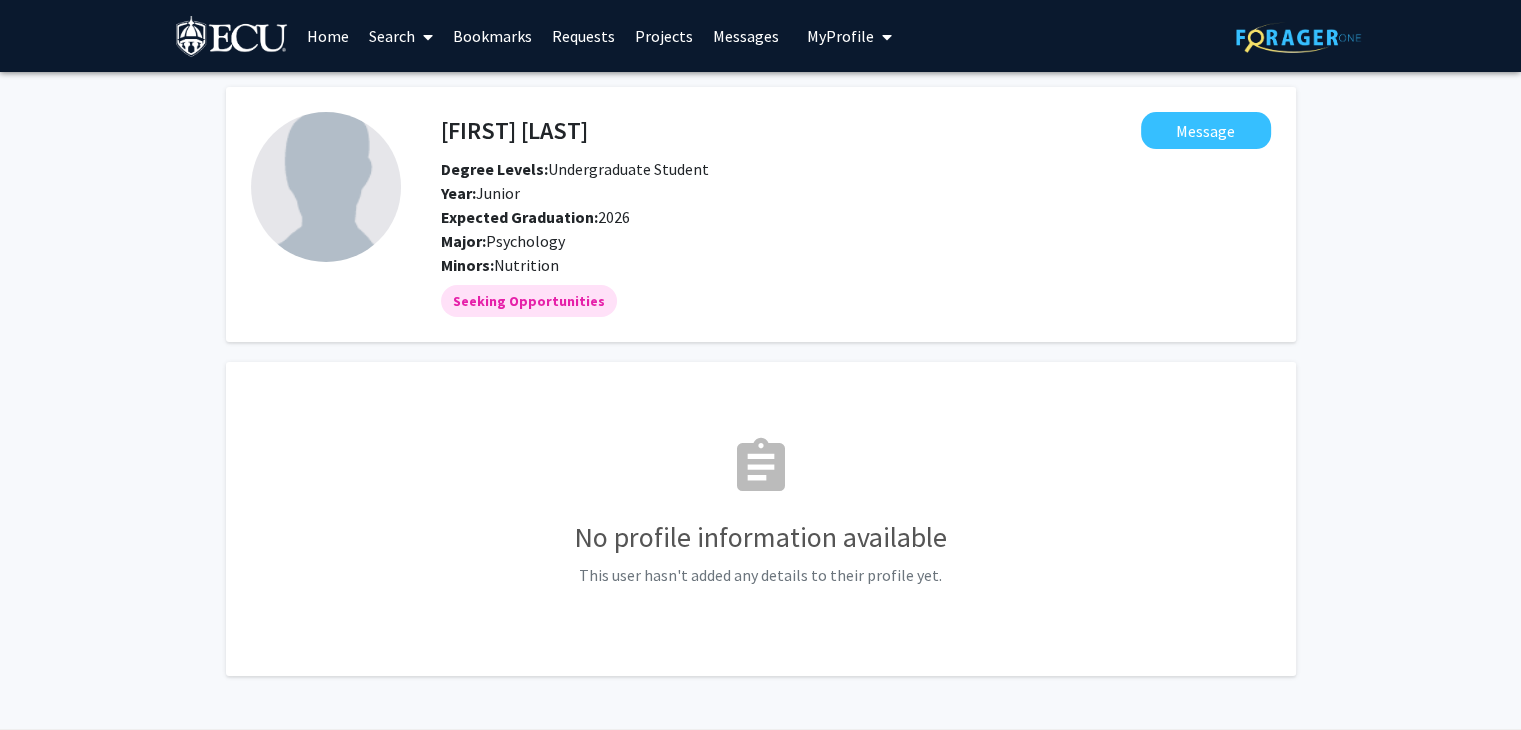 click on "Home" at bounding box center (328, 36) 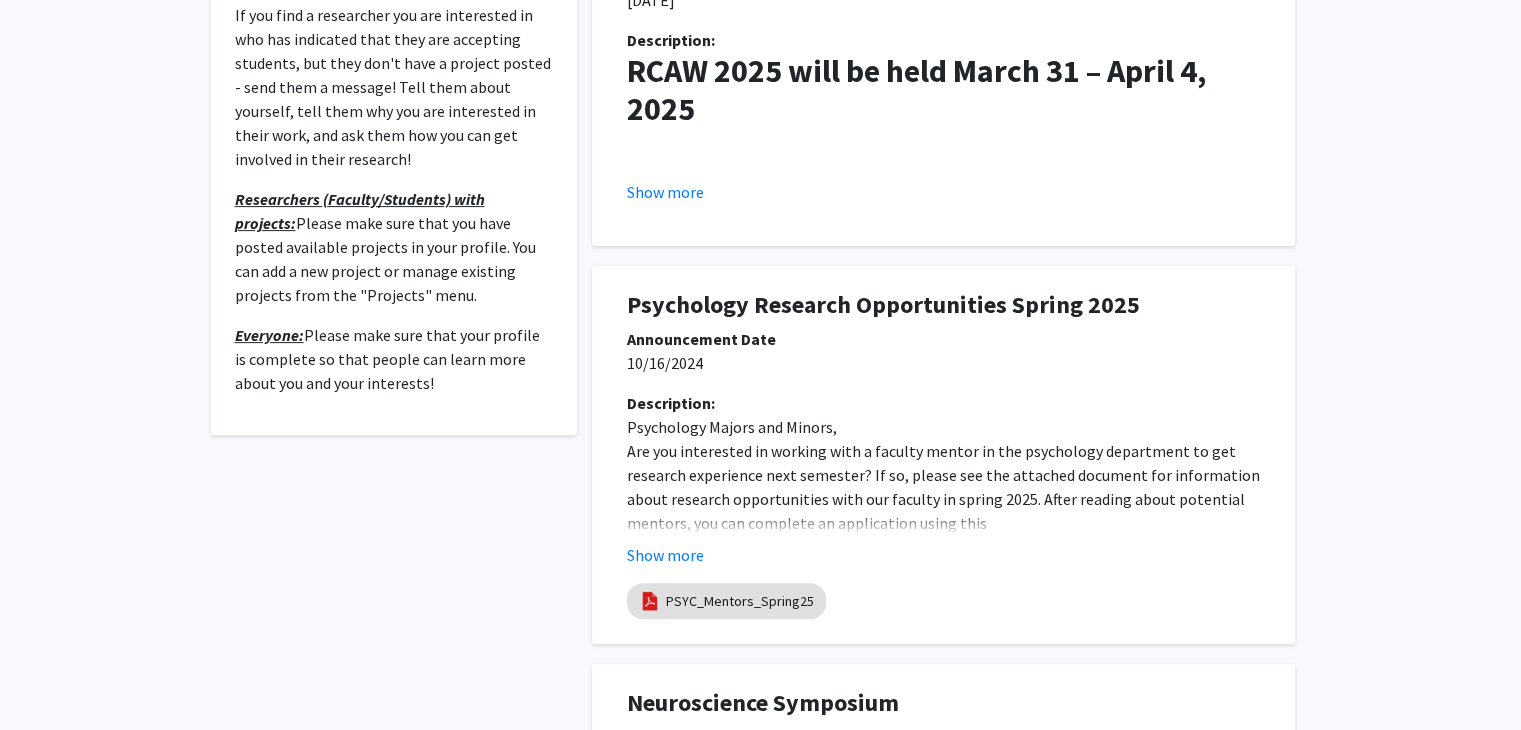 scroll, scrollTop: 600, scrollLeft: 0, axis: vertical 